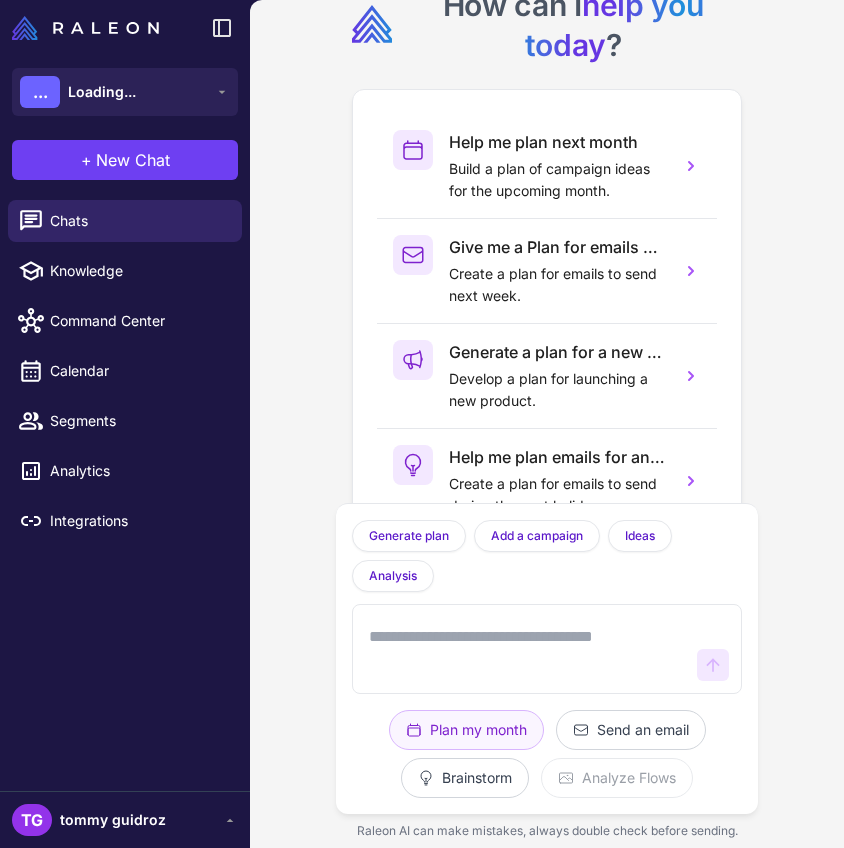 scroll, scrollTop: 0, scrollLeft: 0, axis: both 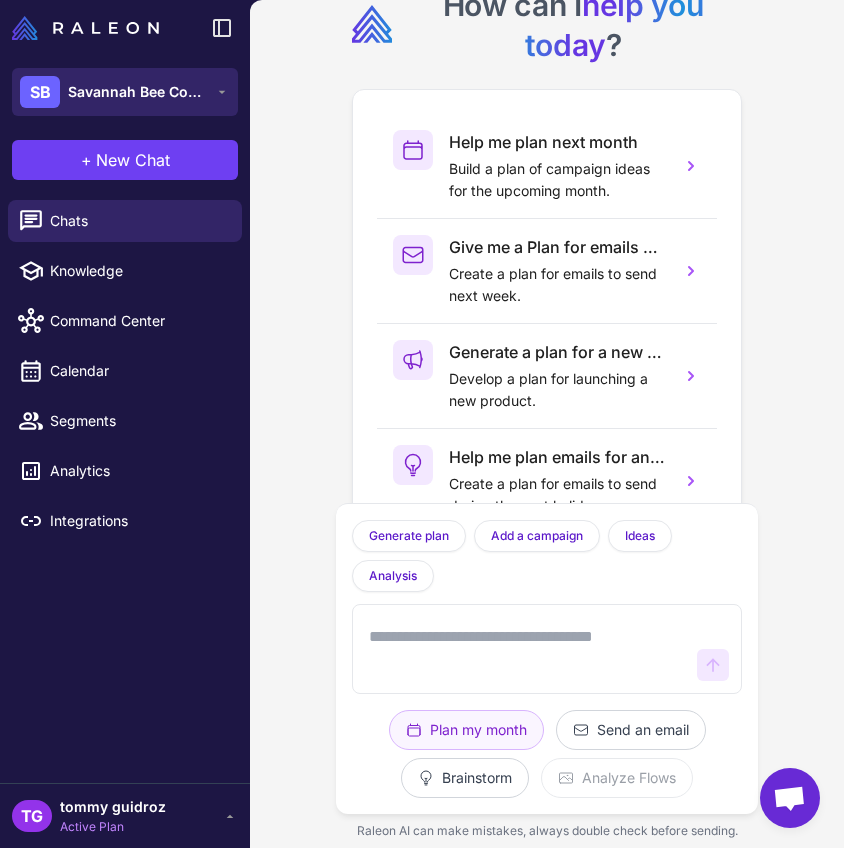 click on "Savannah Bee Company" at bounding box center (138, 92) 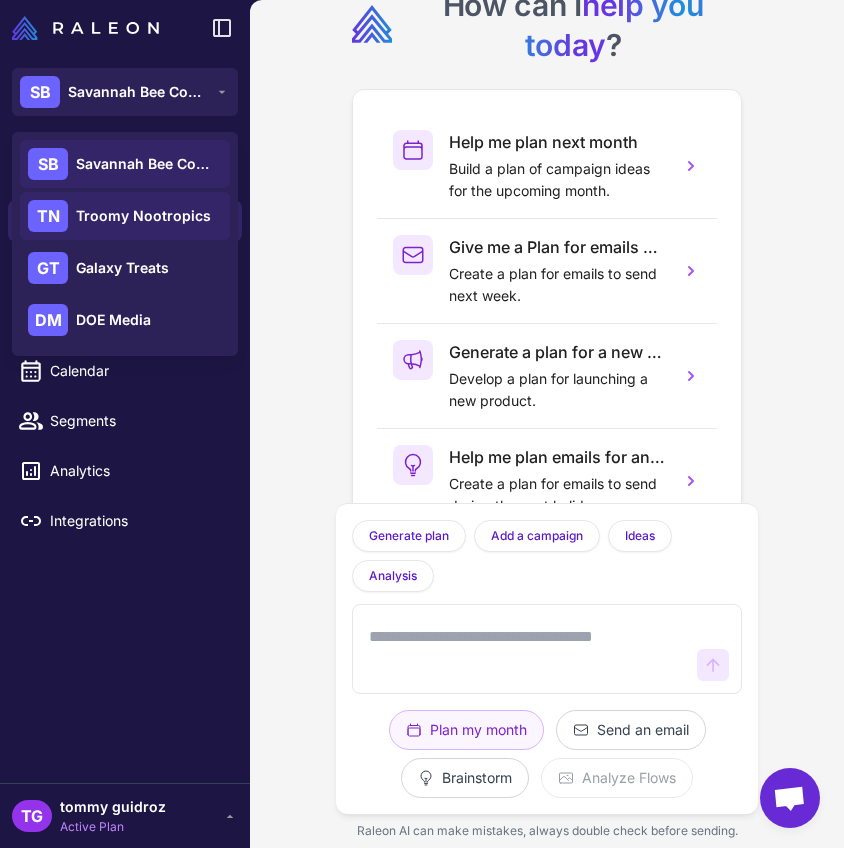 click on "Troomy Nootropics" at bounding box center [143, 216] 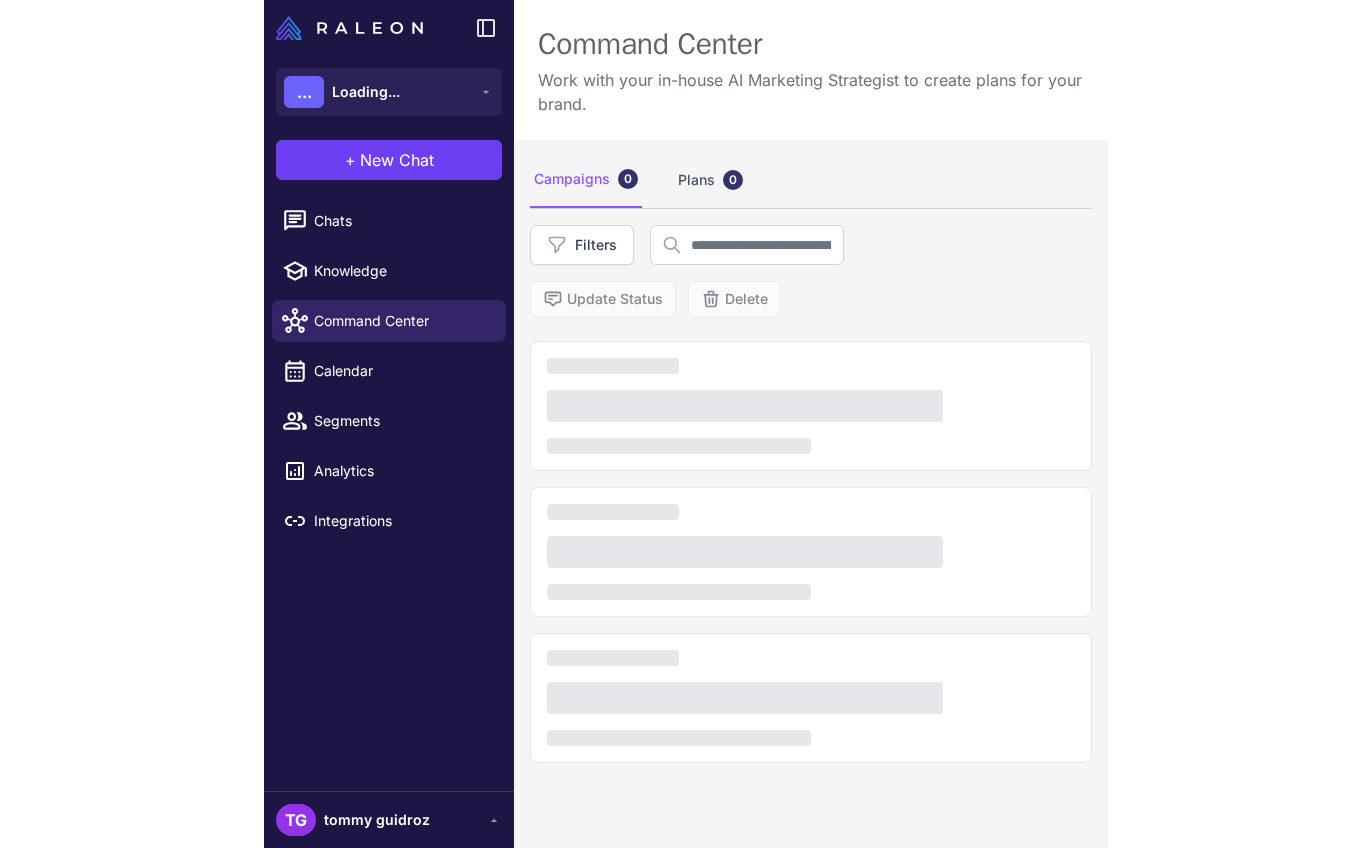 scroll, scrollTop: 0, scrollLeft: 0, axis: both 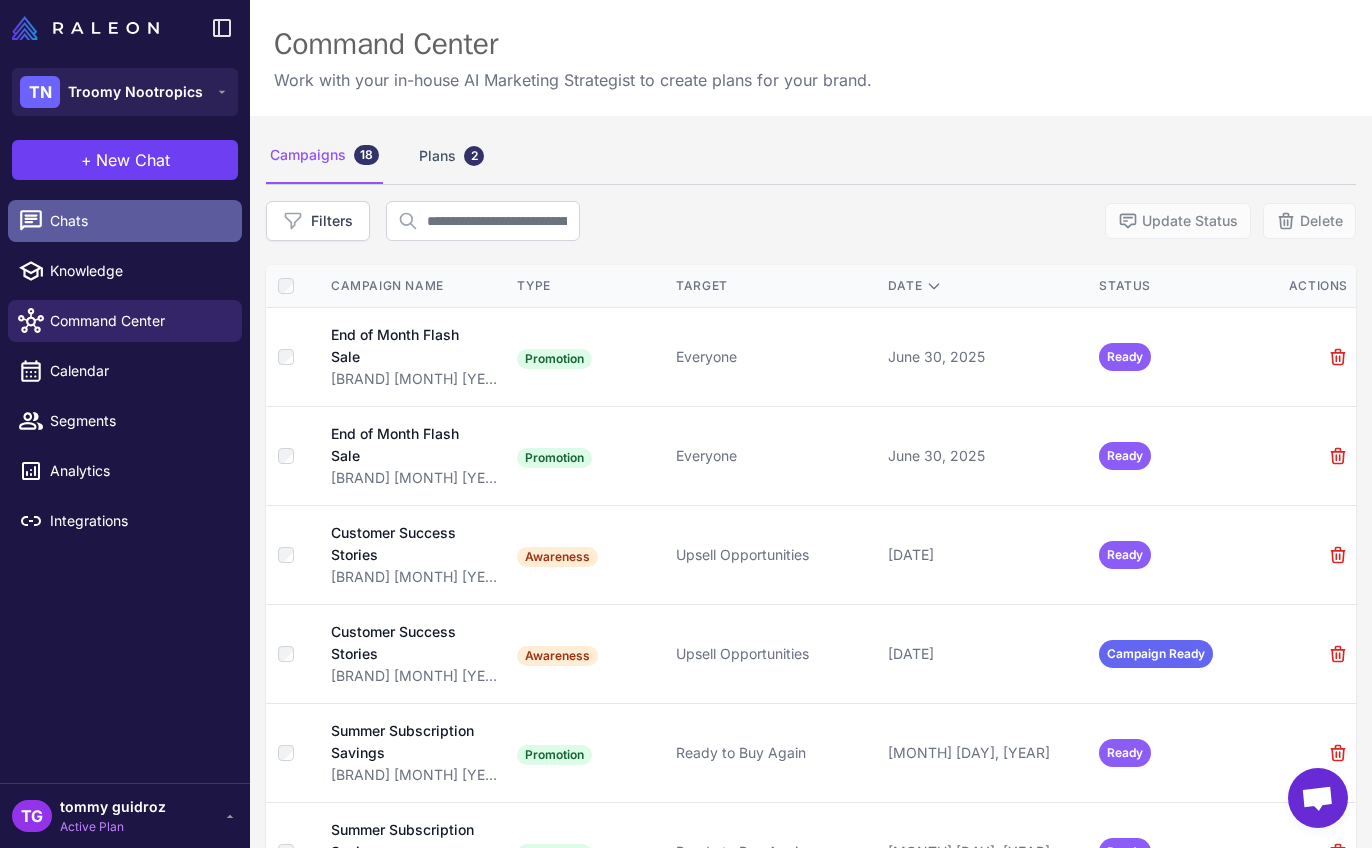 click on "Chats" at bounding box center [138, 221] 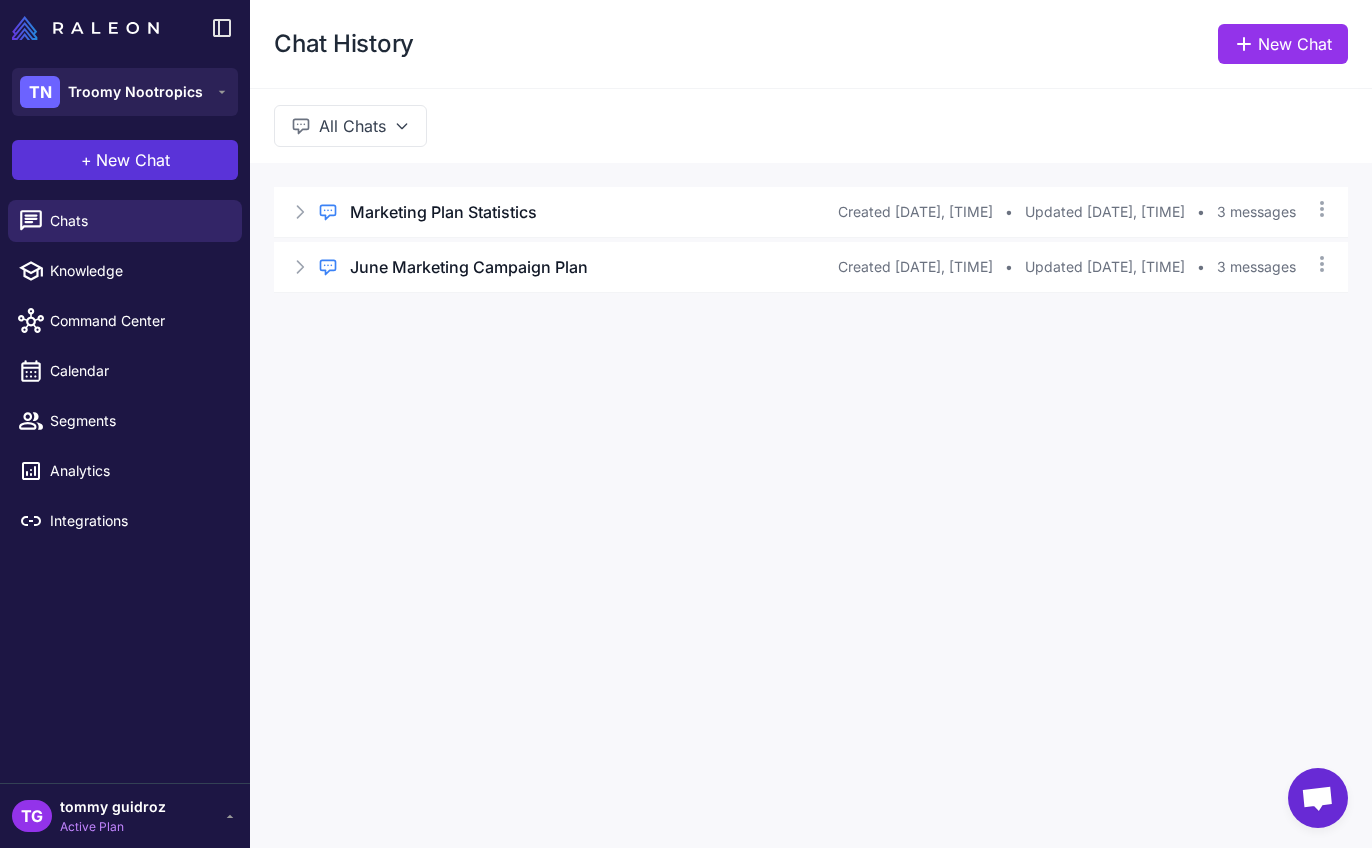 click on "+ New Chat" at bounding box center (125, 160) 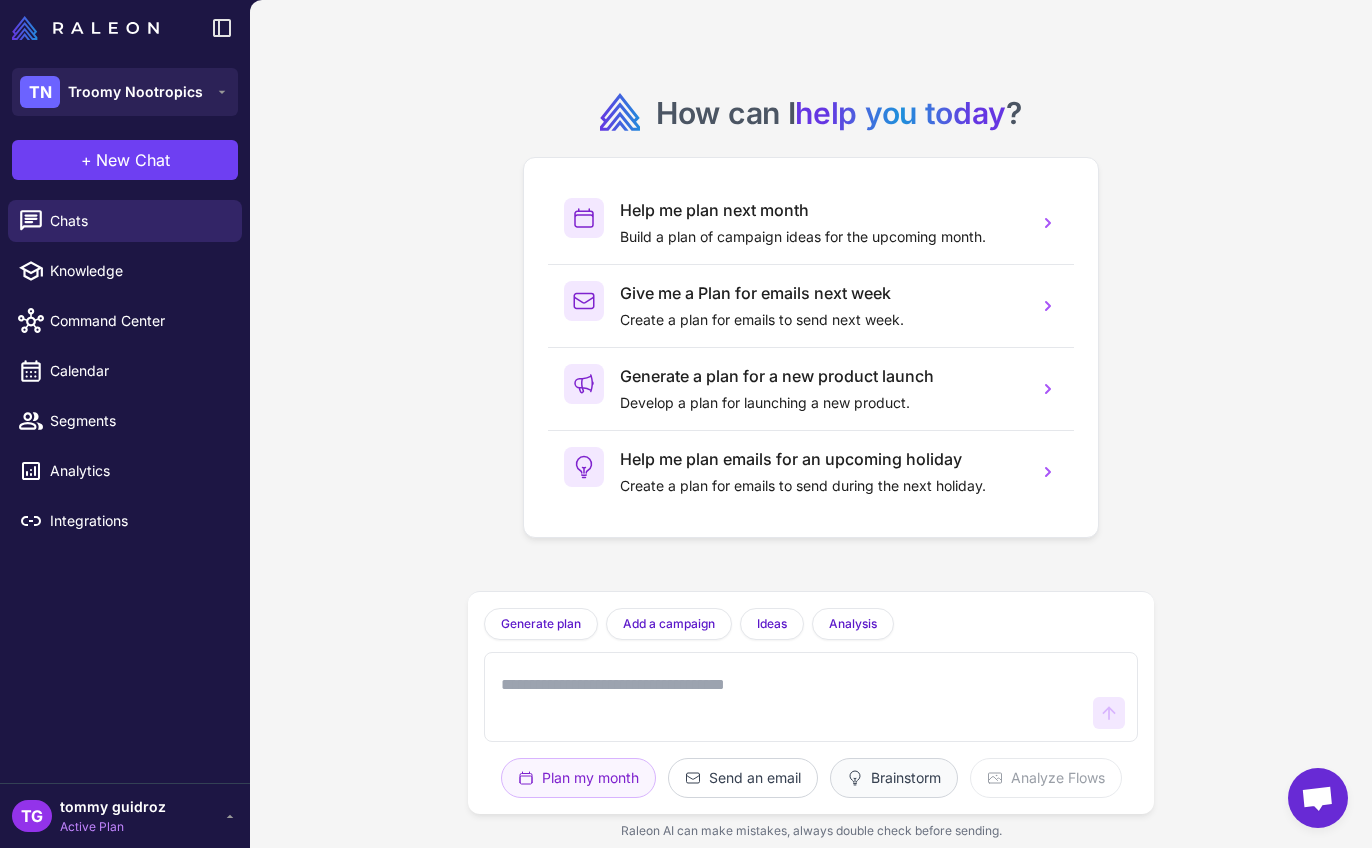 click on "Brainstorm" 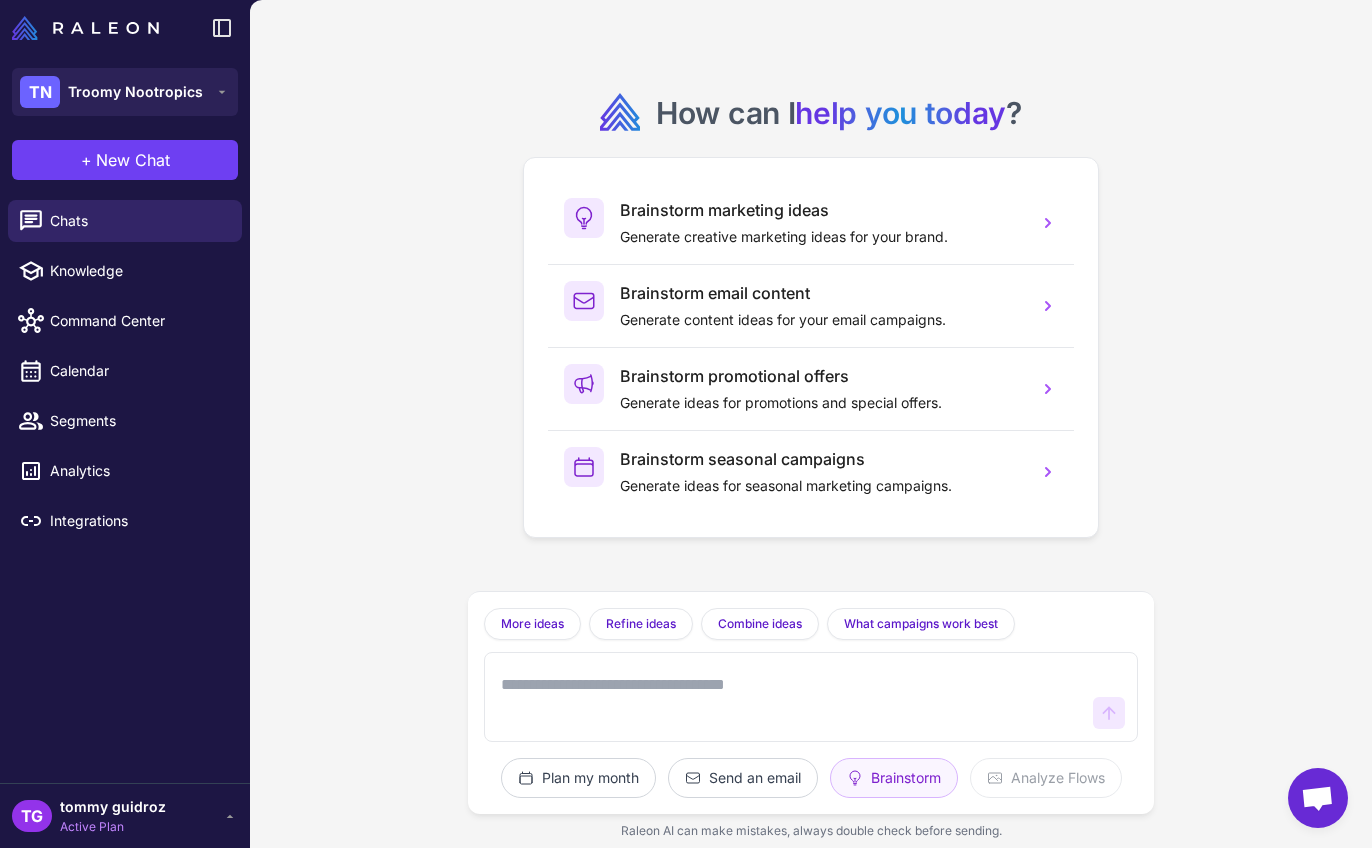 click at bounding box center [791, 697] 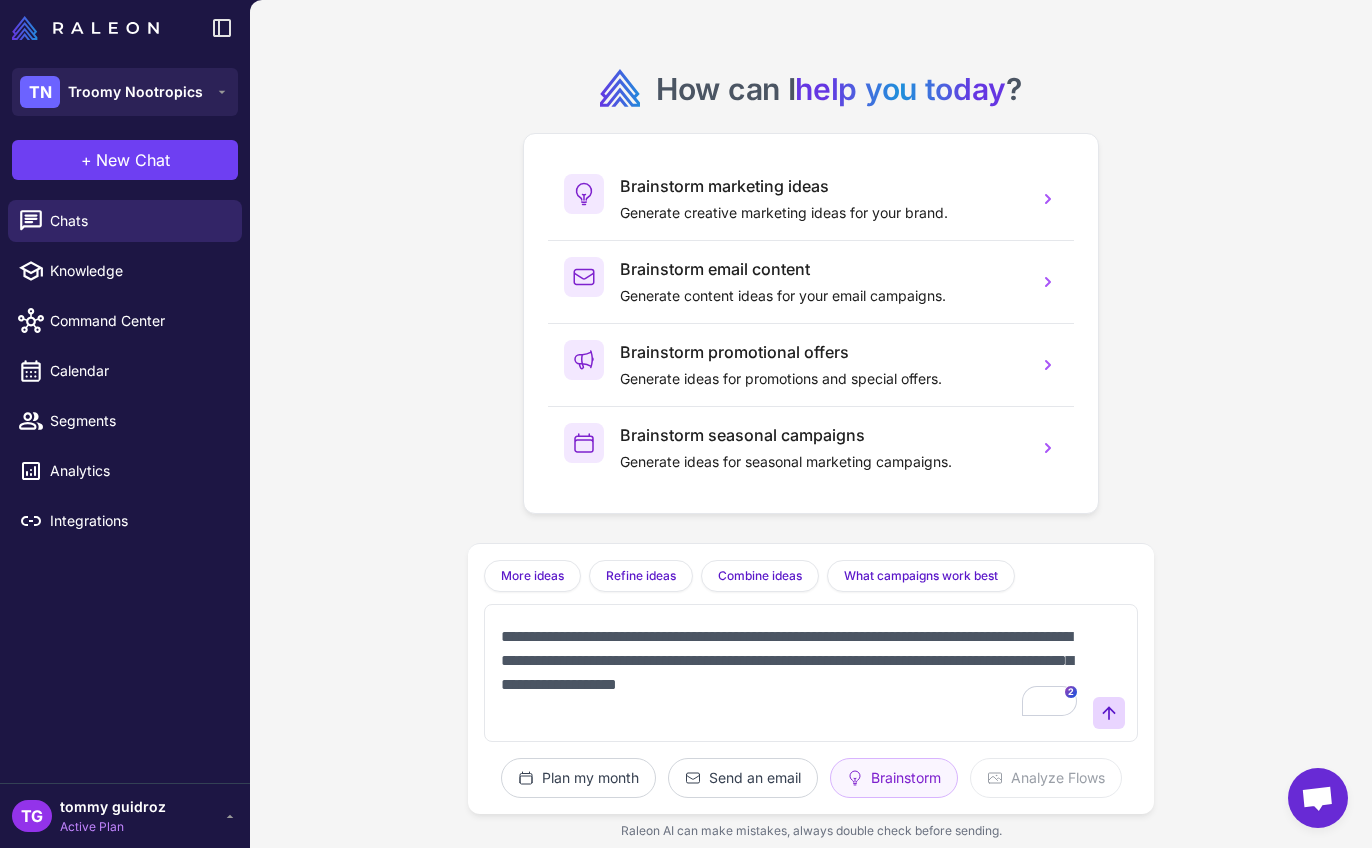 click on "**********" at bounding box center [791, 673] 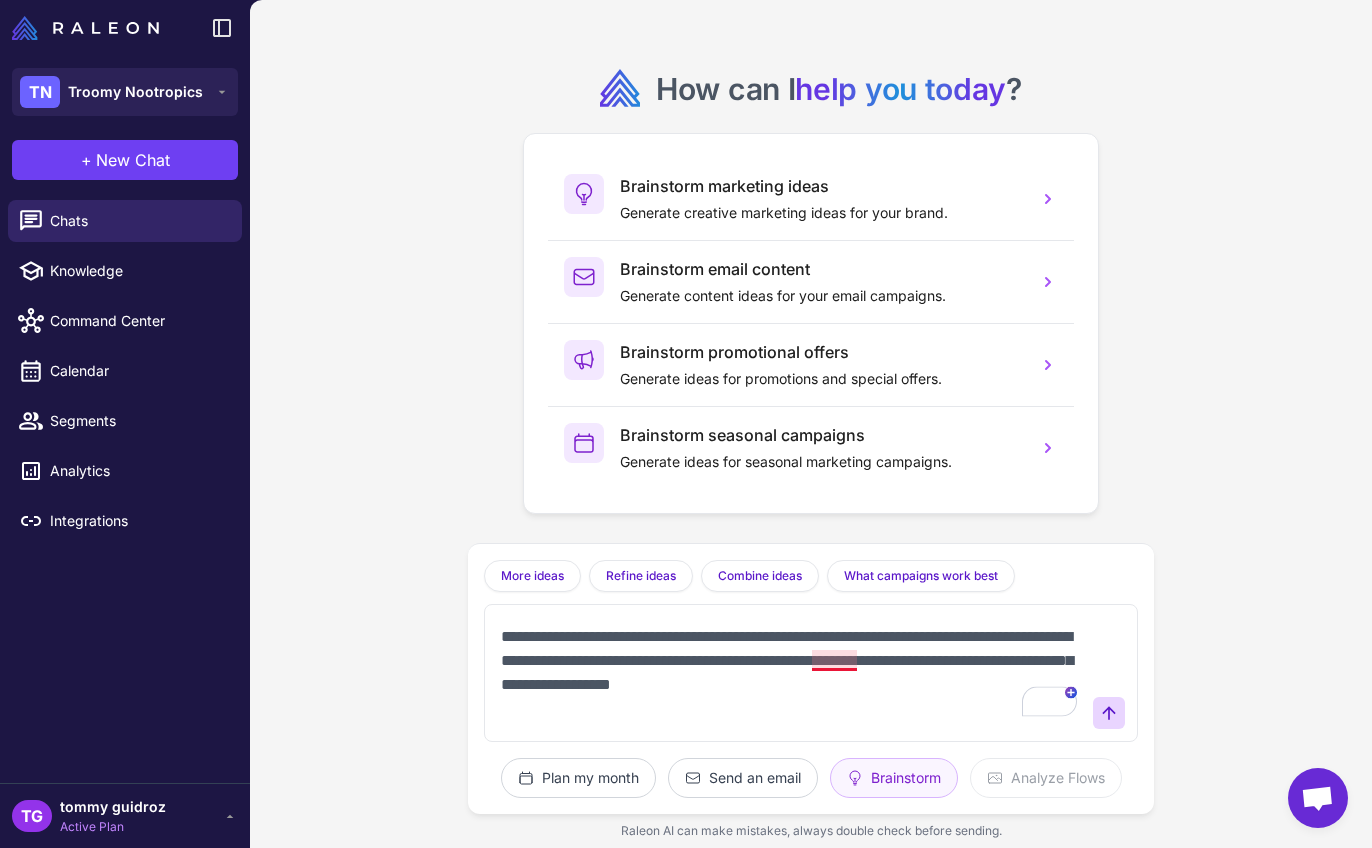 click on "**********" at bounding box center (791, 673) 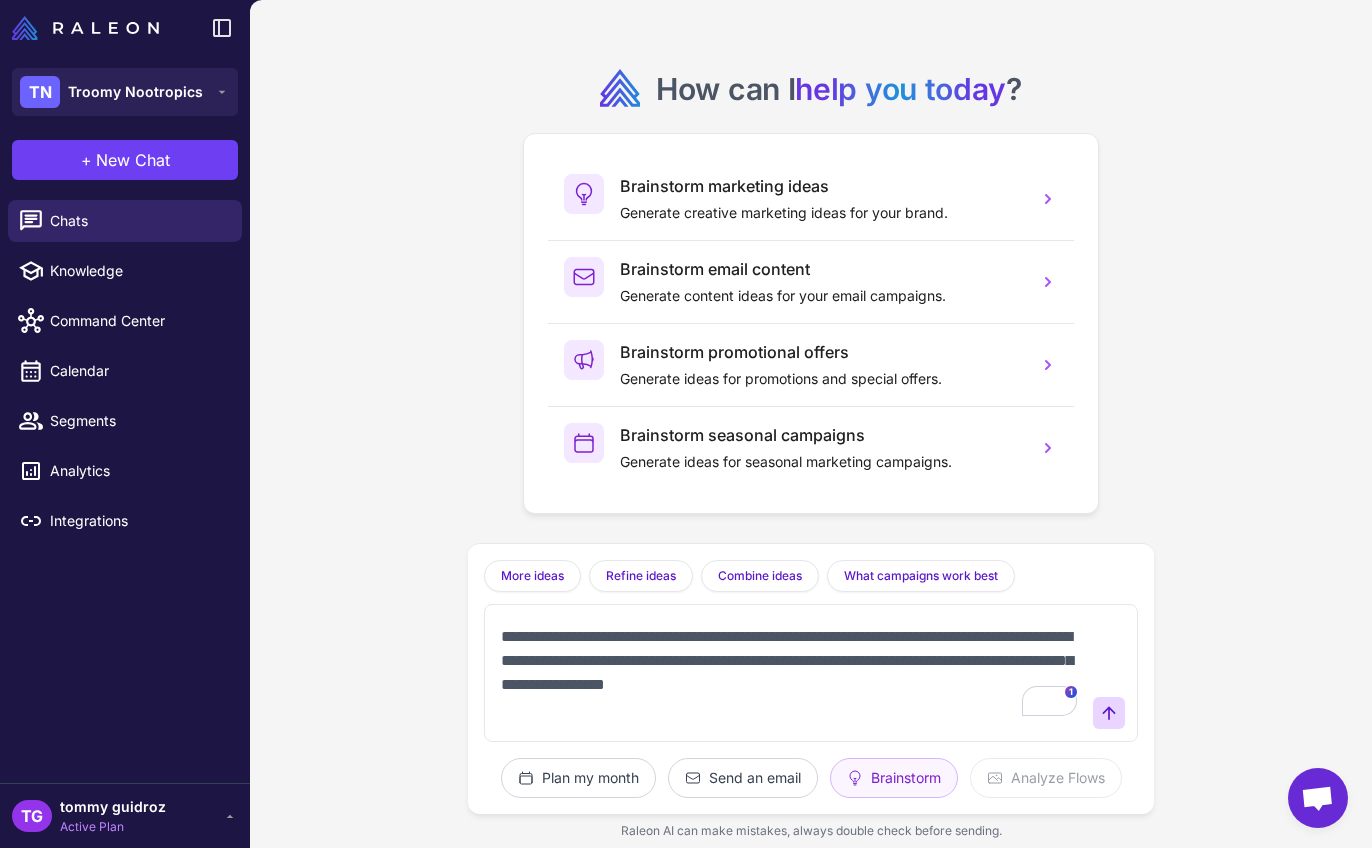click on "**********" at bounding box center (791, 673) 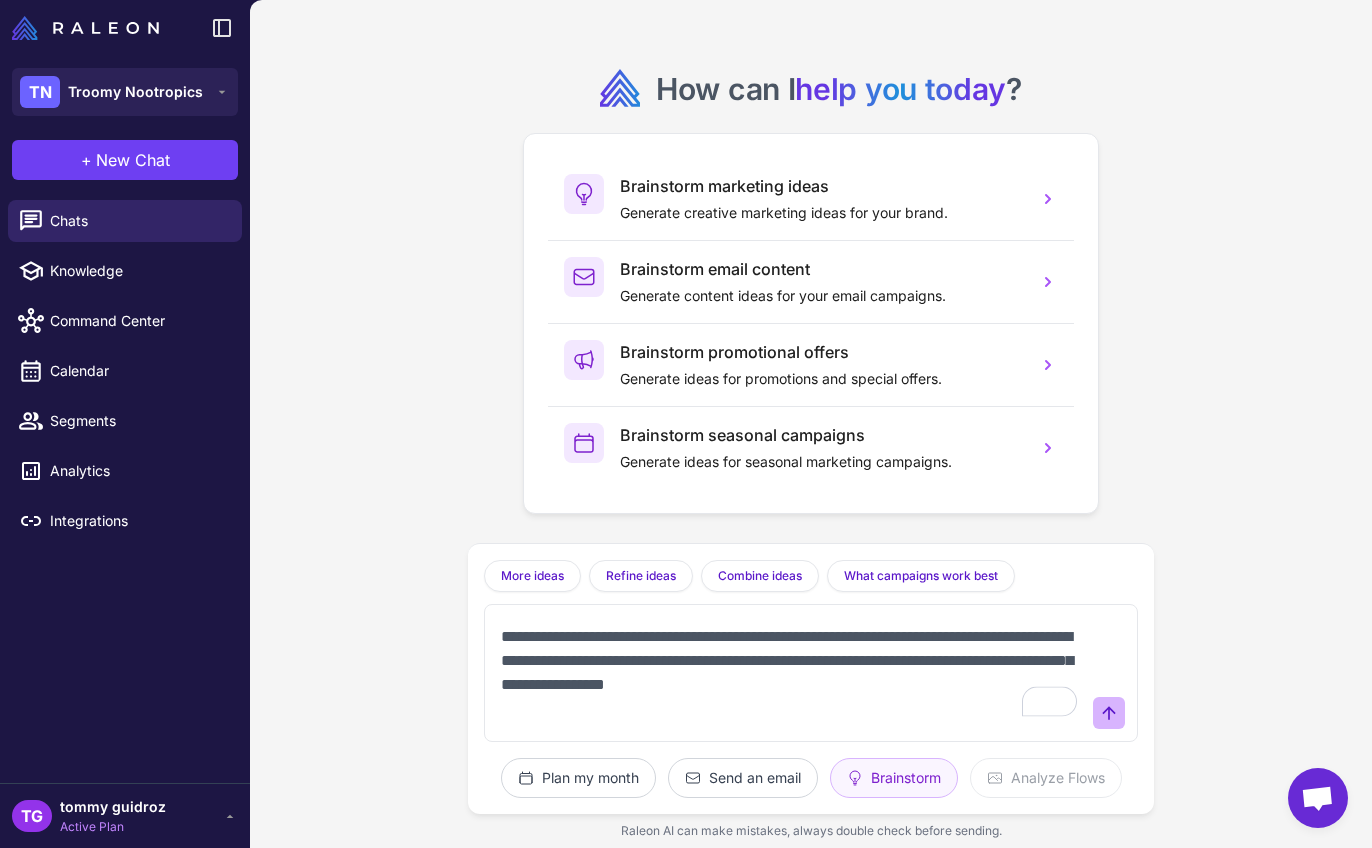 type on "**********" 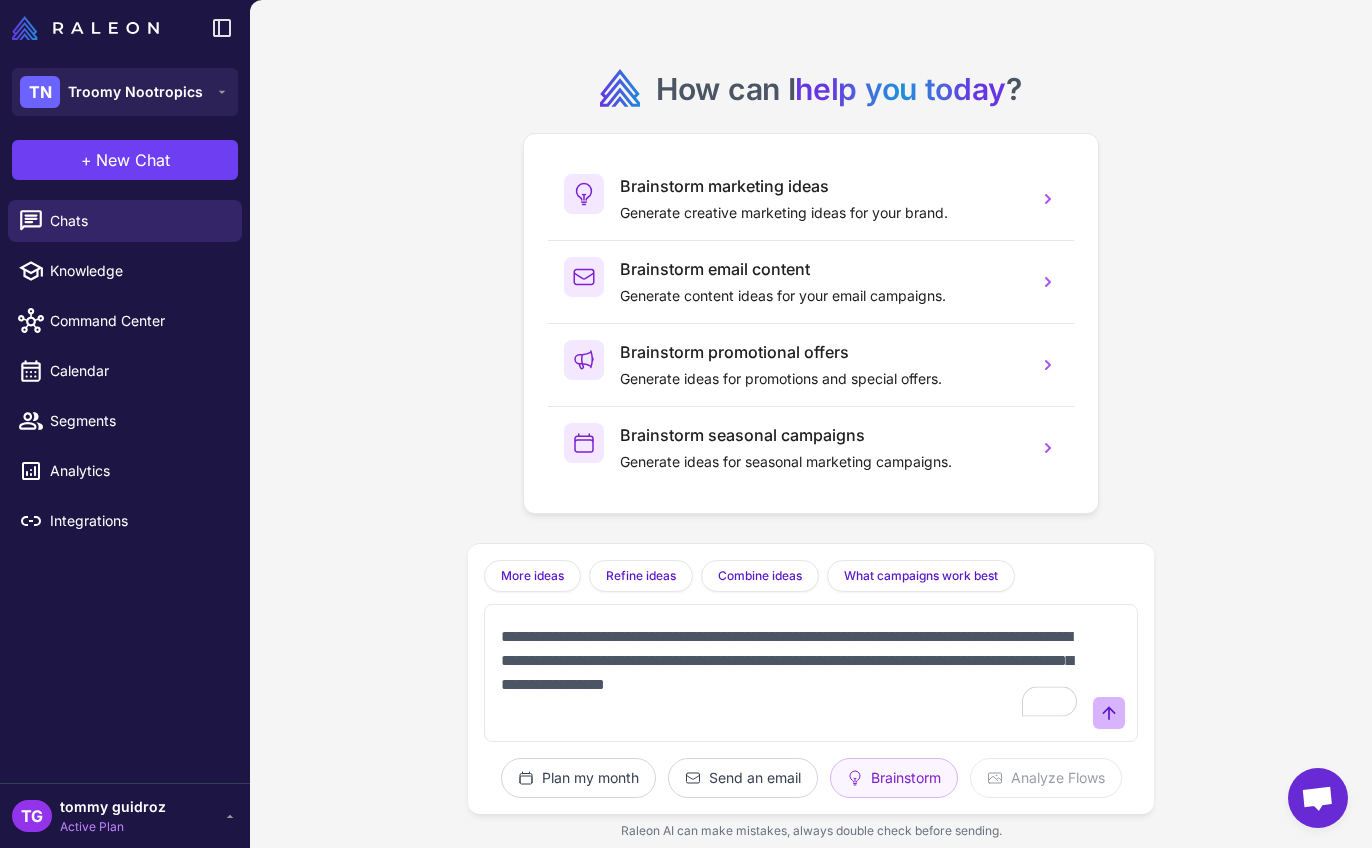 click 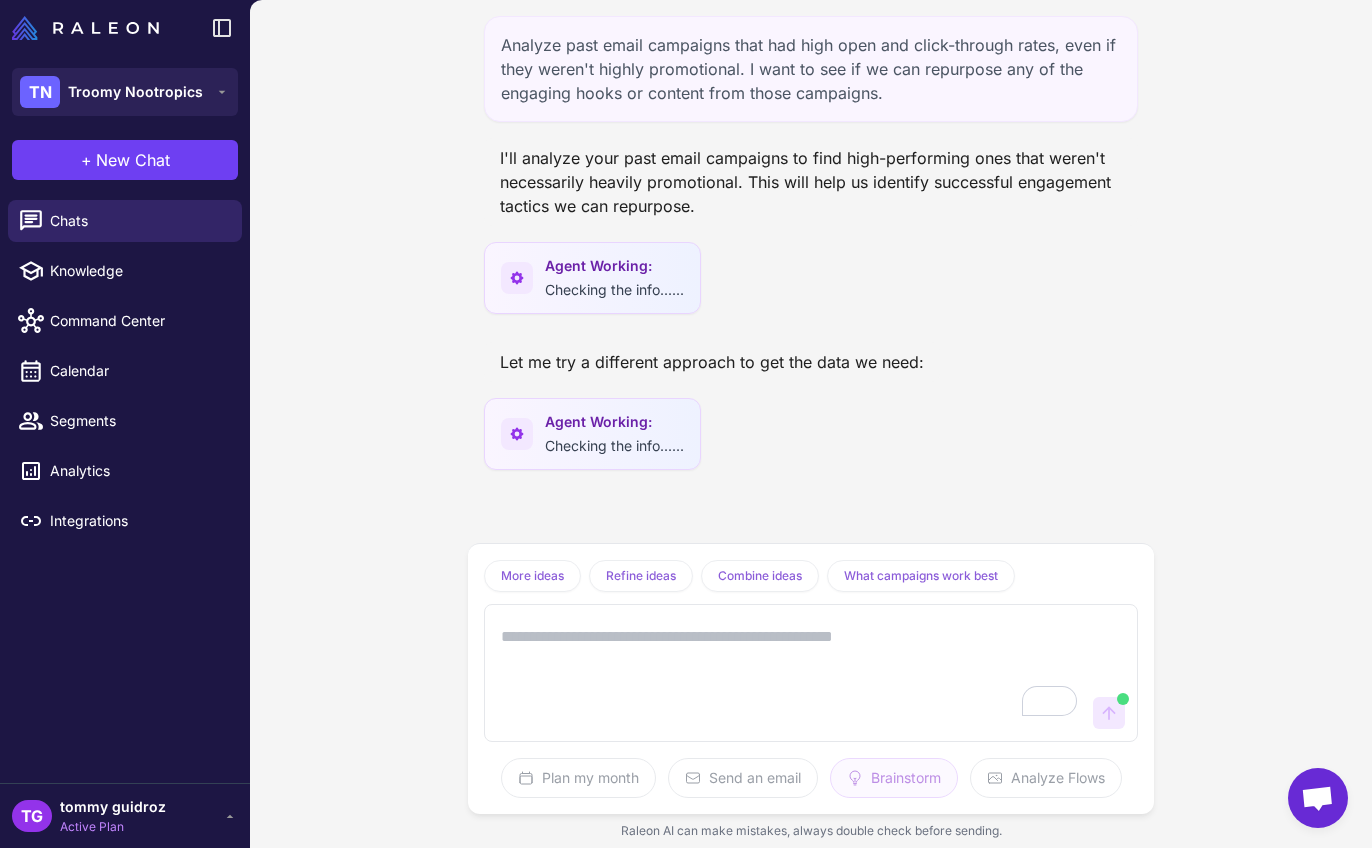 scroll, scrollTop: 6, scrollLeft: 0, axis: vertical 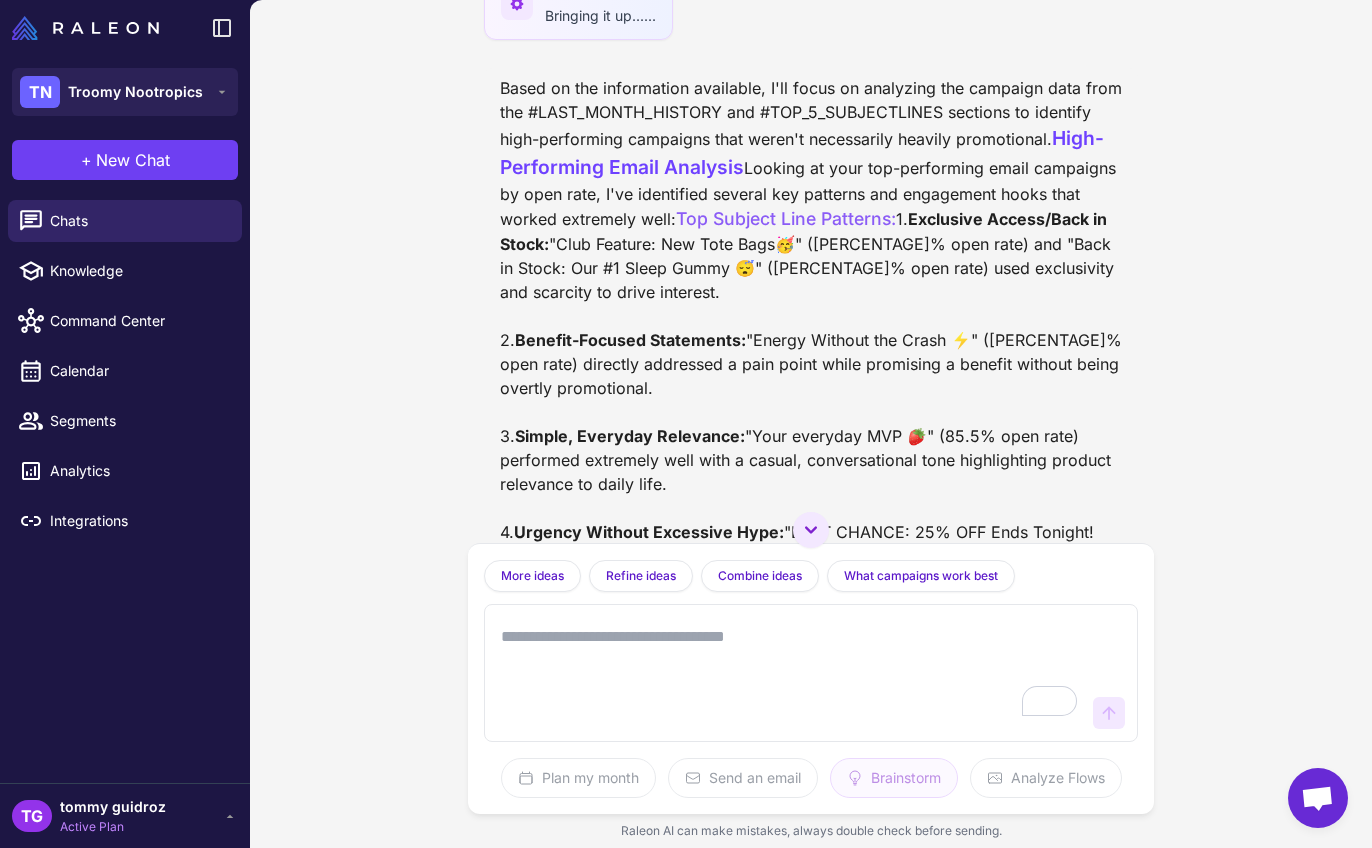 click on "Based on the information available, I'll focus on analyzing the campaign data from the #LAST_MONTH_HISTORY and #TOP_5_SUBJECTLINES sections to identify high-performing campaigns that weren't necessarily heavily promotional.
High-Performing Email Analysis
Looking at your top-performing email campaigns by open rate, I've identified several key patterns and engagement hooks that worked extremely well:
Top Subject Line Patterns:
1.  Exclusive Access/Back in Stock:  "Club Feature: New Tote Bags🥳" (92.4% open rate) and "Back in Stock: Our #1 Sleep Gummy 😴" (86.8% open rate) used exclusivity and scarcity to drive interest.
2.  Benefit-Focused Statements:  "Energy Without the Crash ⚡️" (86.5% open rate) directly addressed a pain point while promising a benefit without being overtly promotional.
3.  Simple, Everyday Relevance:  "Your everyday MVP 🍓" (85.5% open rate) performed extremely well with a casual, conversational tone highlighting product relevance to daily life.
4.  Educational Content:" at bounding box center (811, 709) 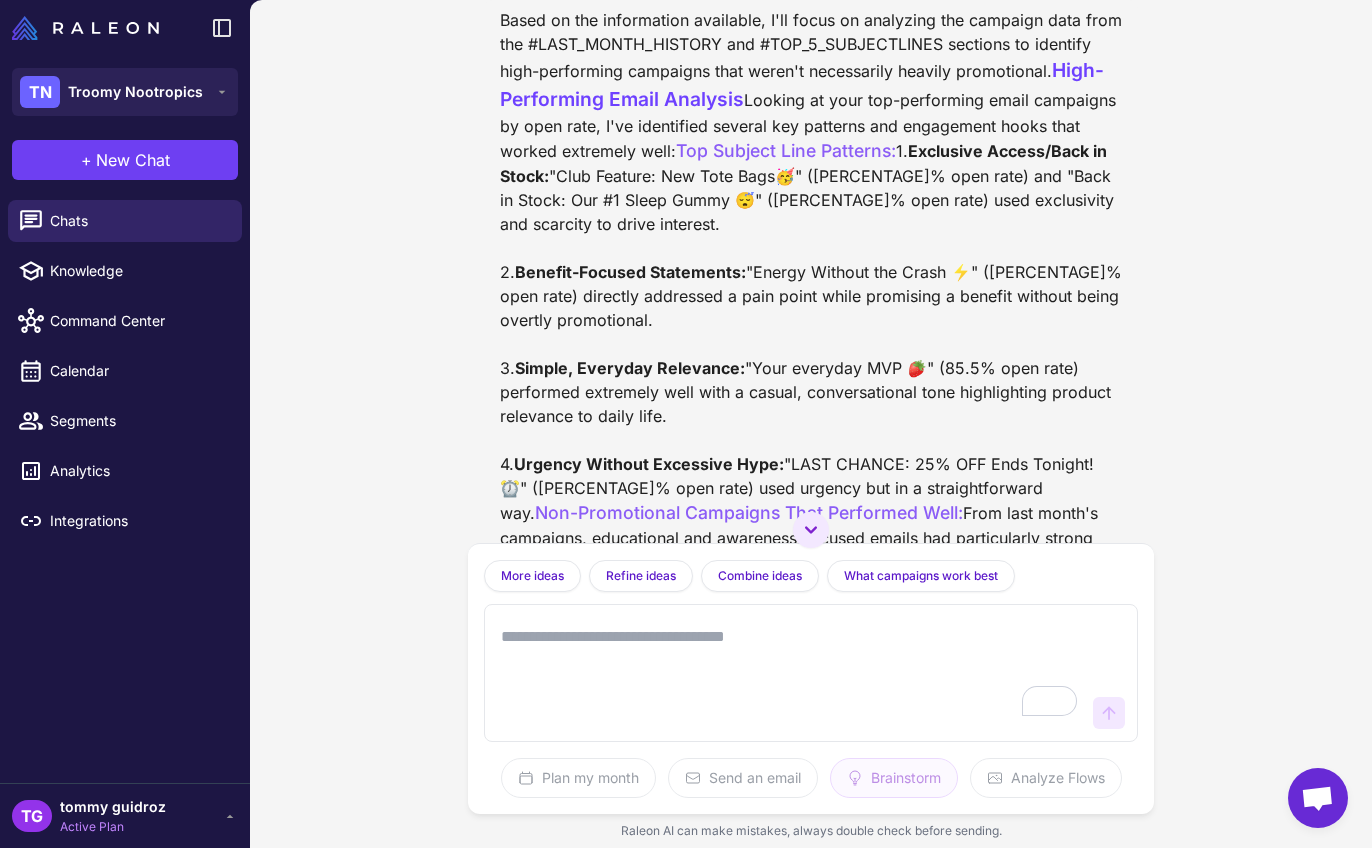 scroll, scrollTop: 816, scrollLeft: 0, axis: vertical 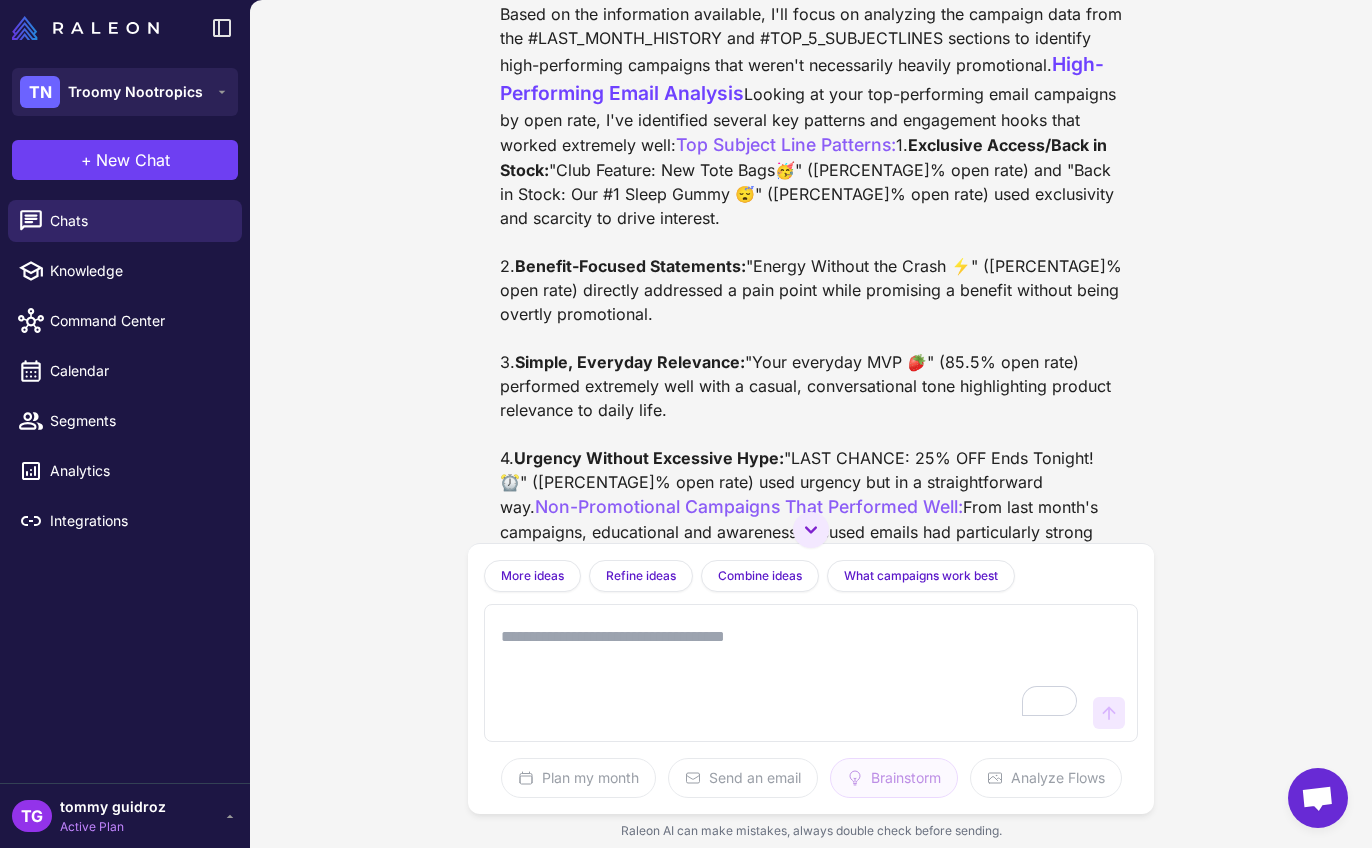 click at bounding box center [791, 673] 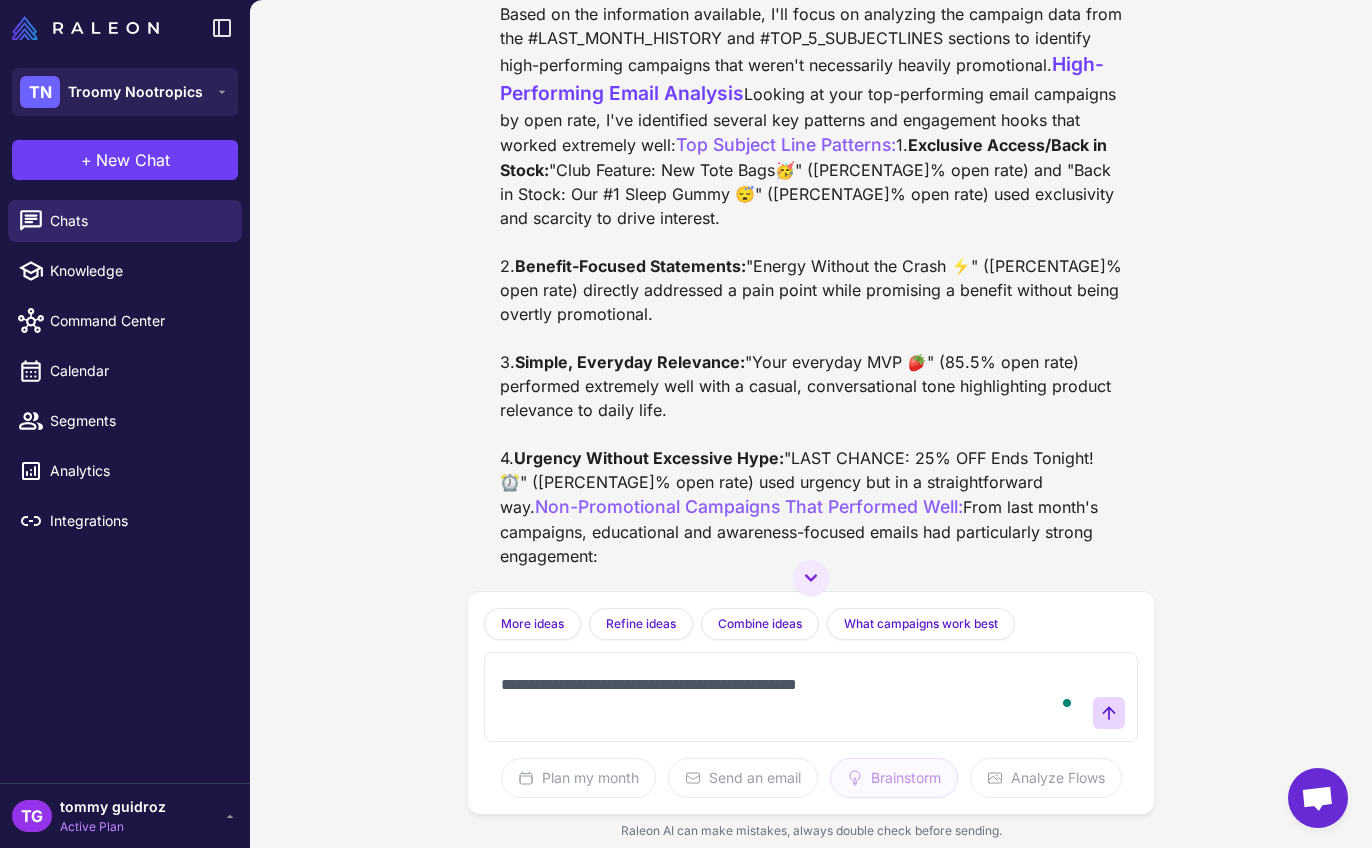 type on "**********" 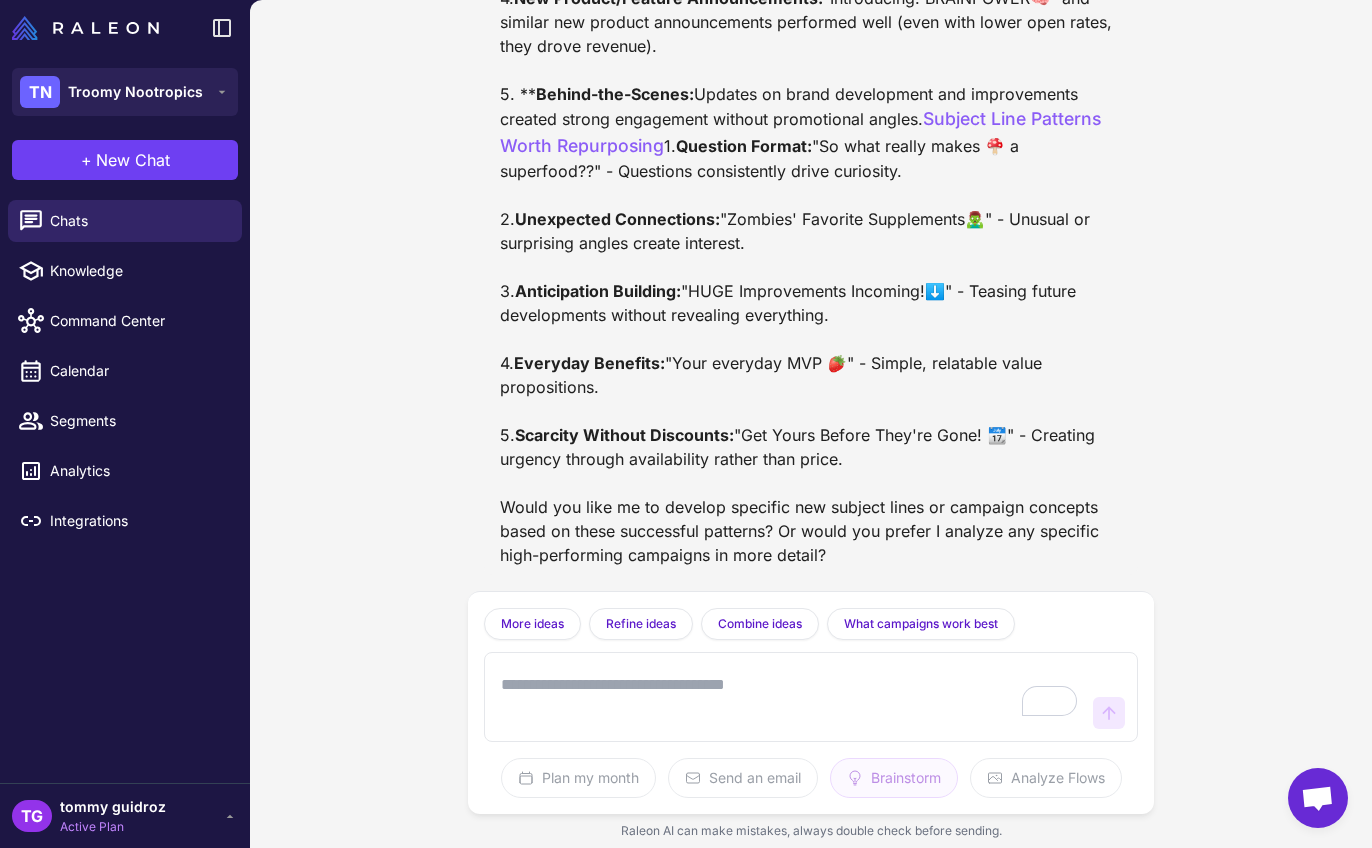scroll, scrollTop: 4291, scrollLeft: 0, axis: vertical 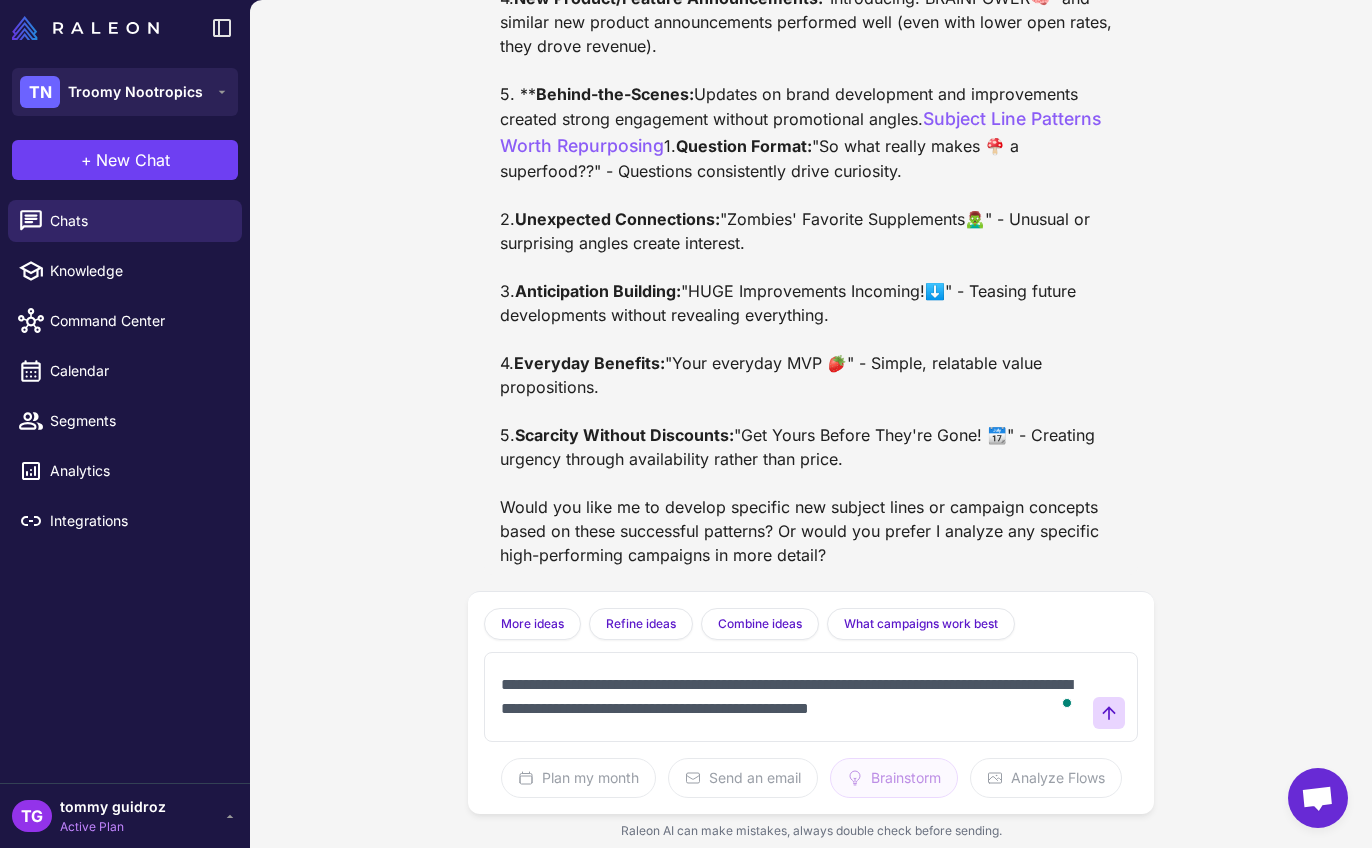 type on "**********" 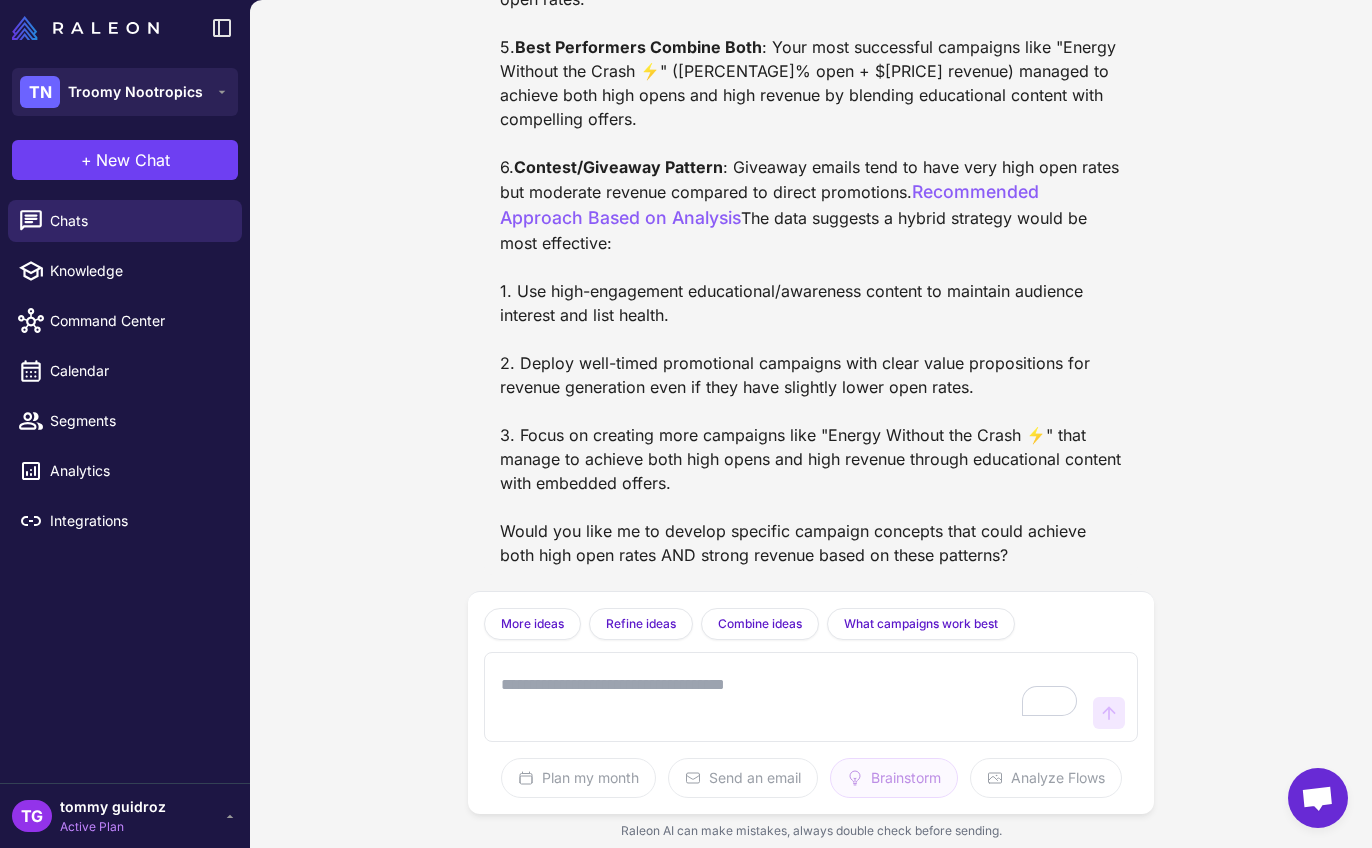 scroll, scrollTop: 7152, scrollLeft: 0, axis: vertical 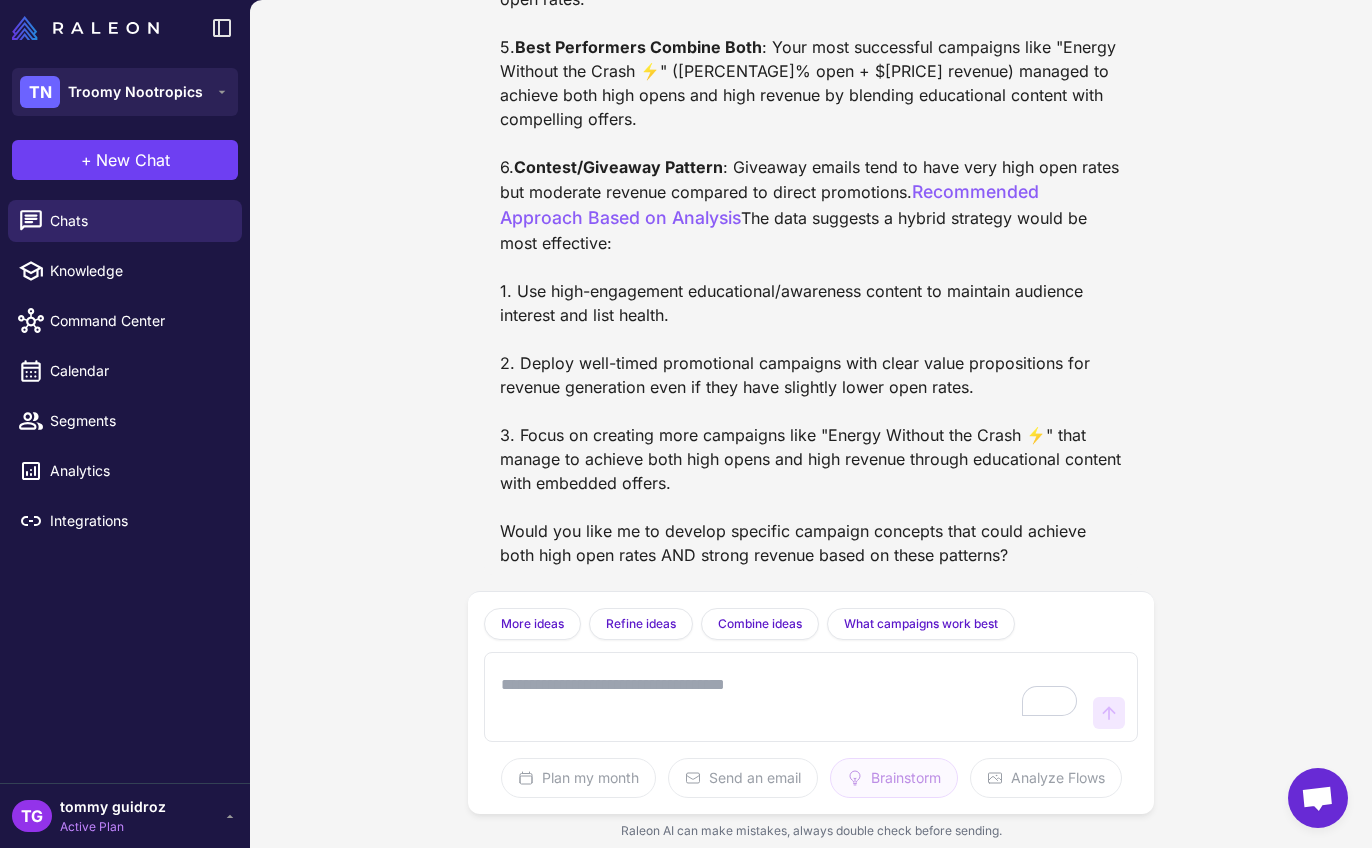 click at bounding box center [791, 697] 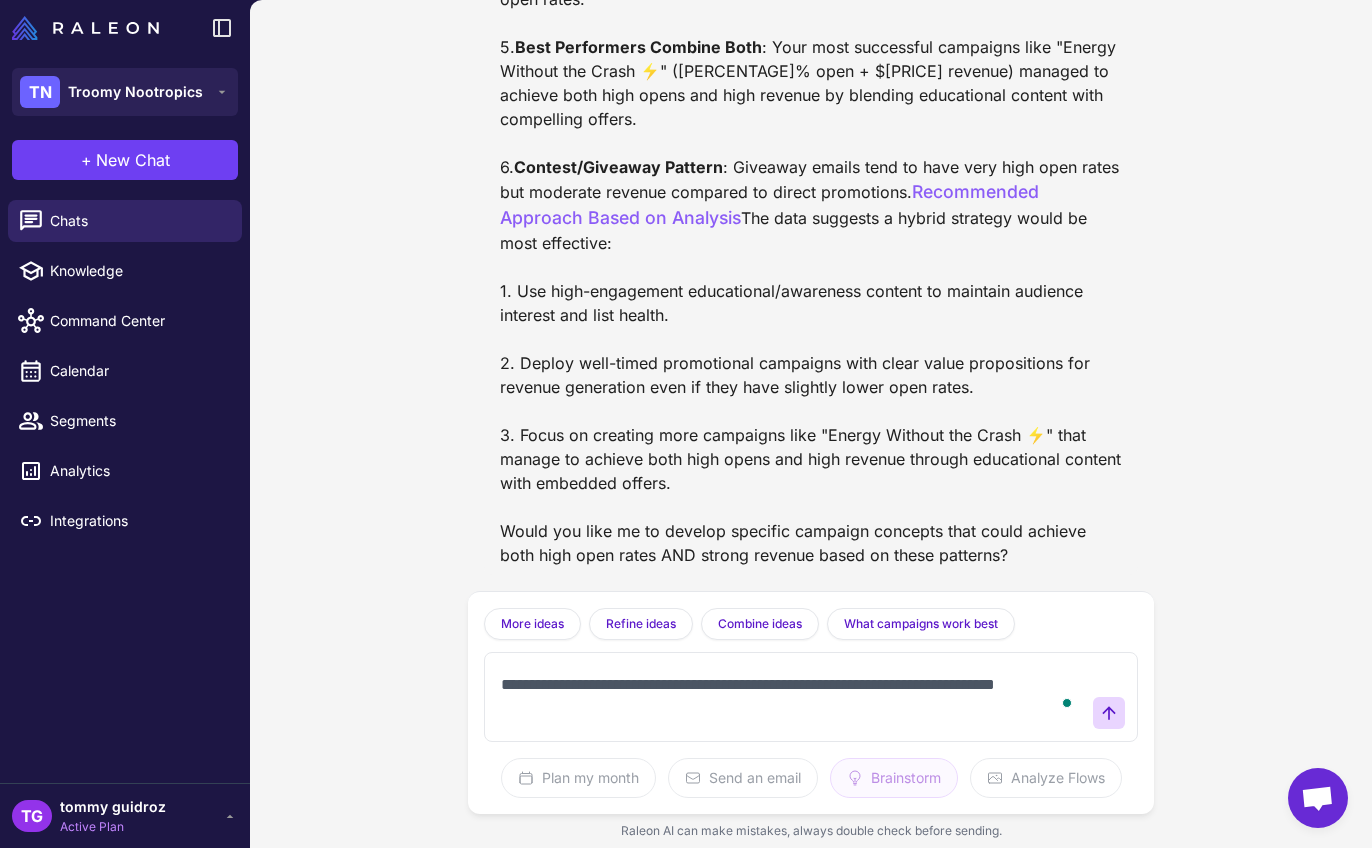 type on "**********" 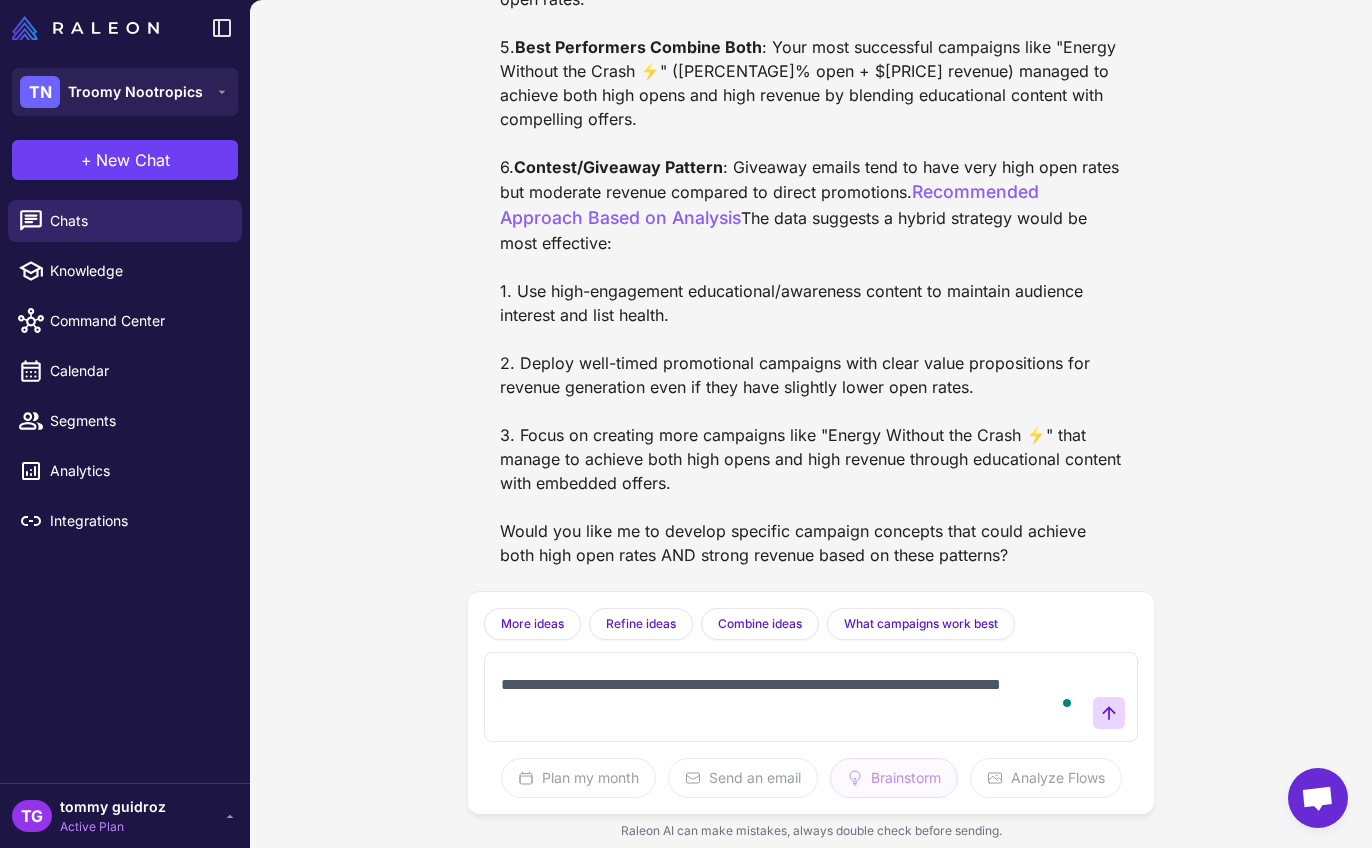 type 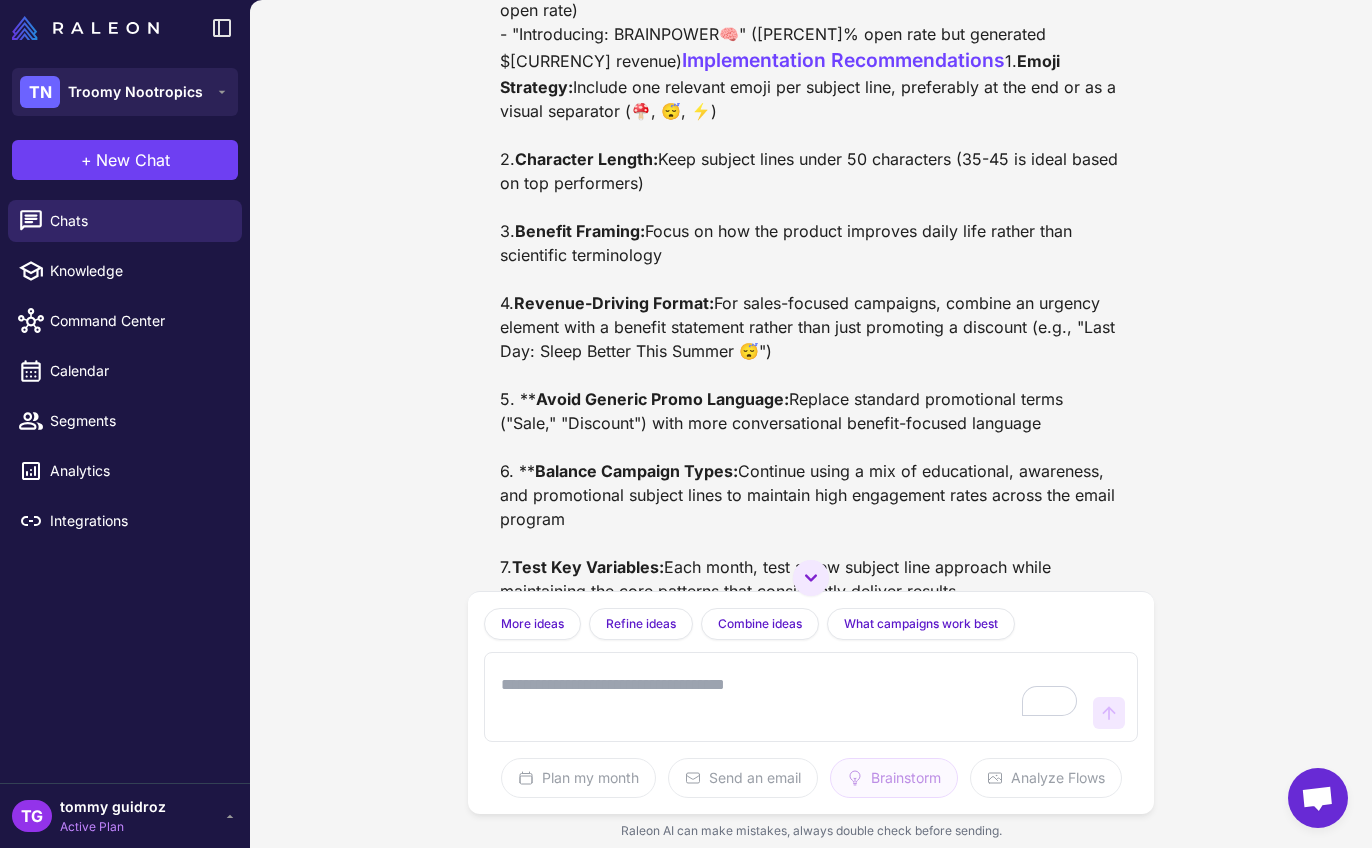 scroll, scrollTop: 7757, scrollLeft: 0, axis: vertical 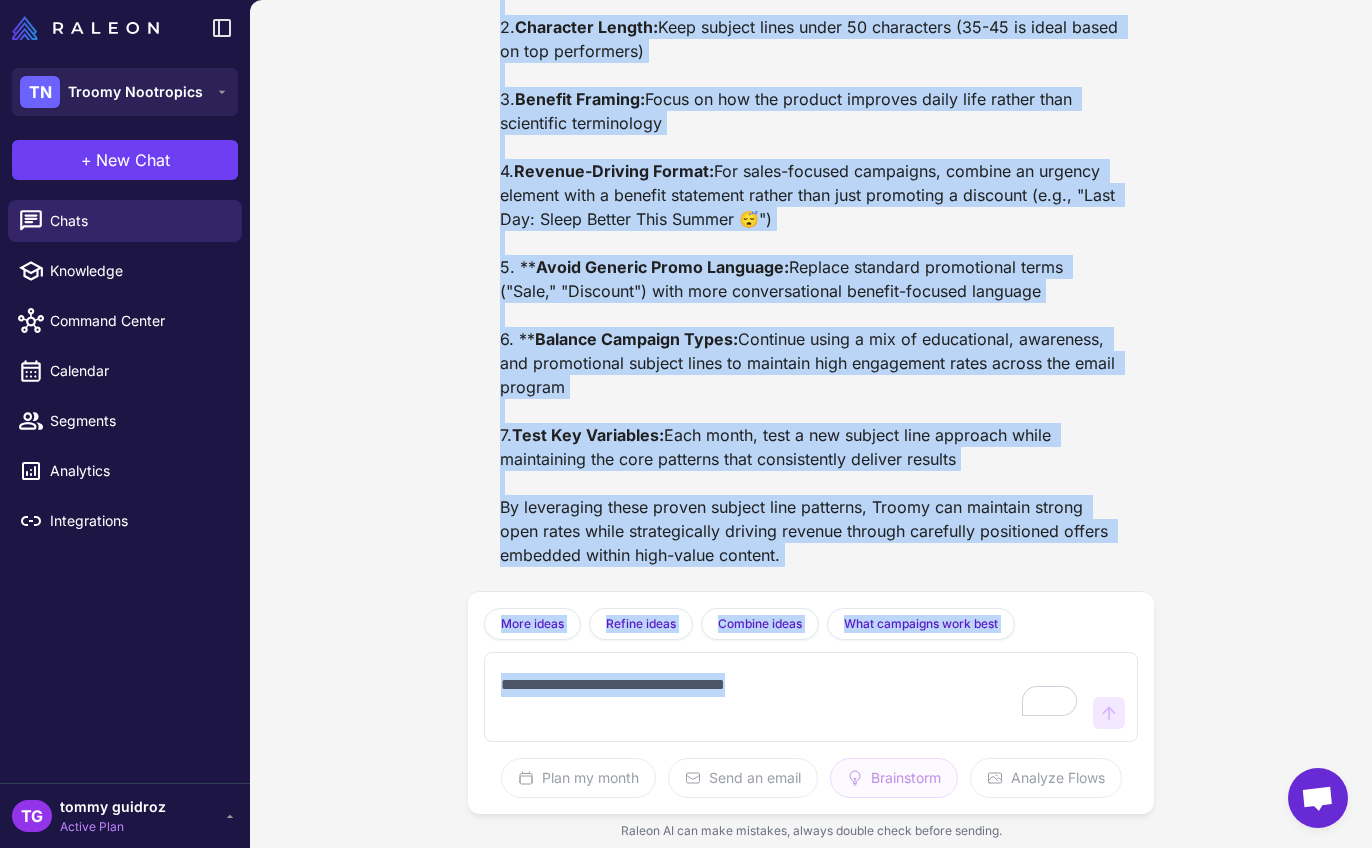 drag, startPoint x: 499, startPoint y: 119, endPoint x: 822, endPoint y: 548, distance: 537.0009 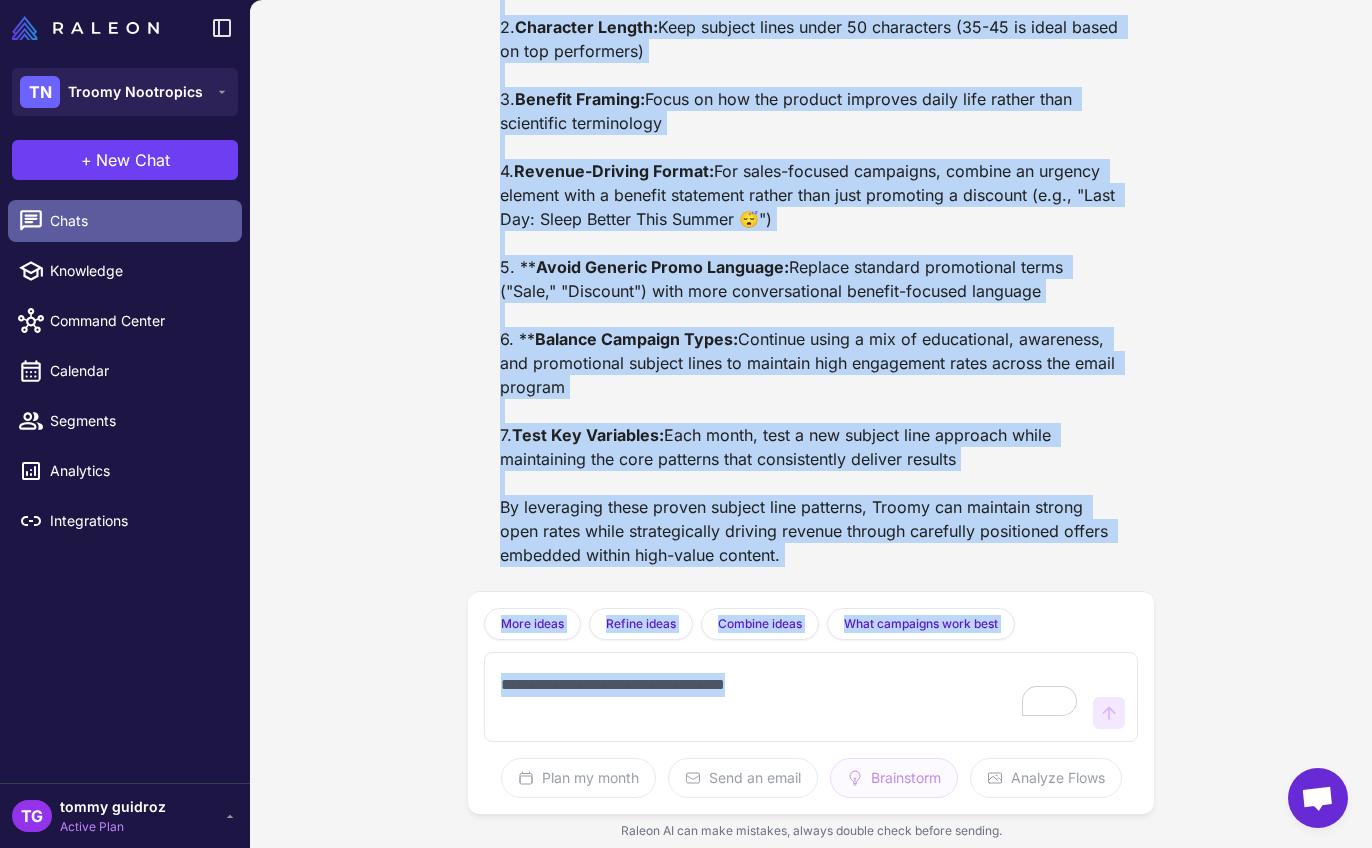 click on "Chats" at bounding box center (138, 221) 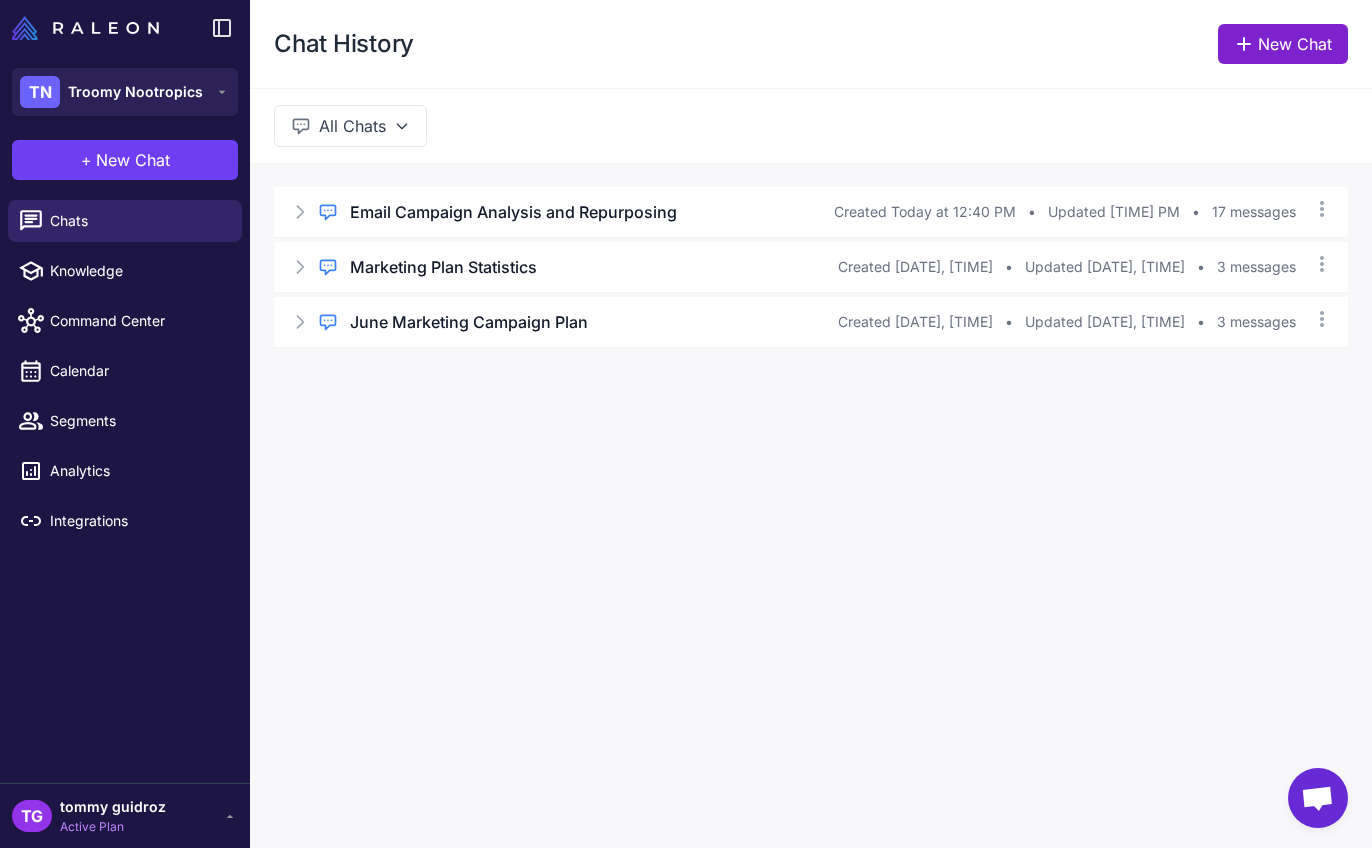 click on "New Chat" at bounding box center (1283, 44) 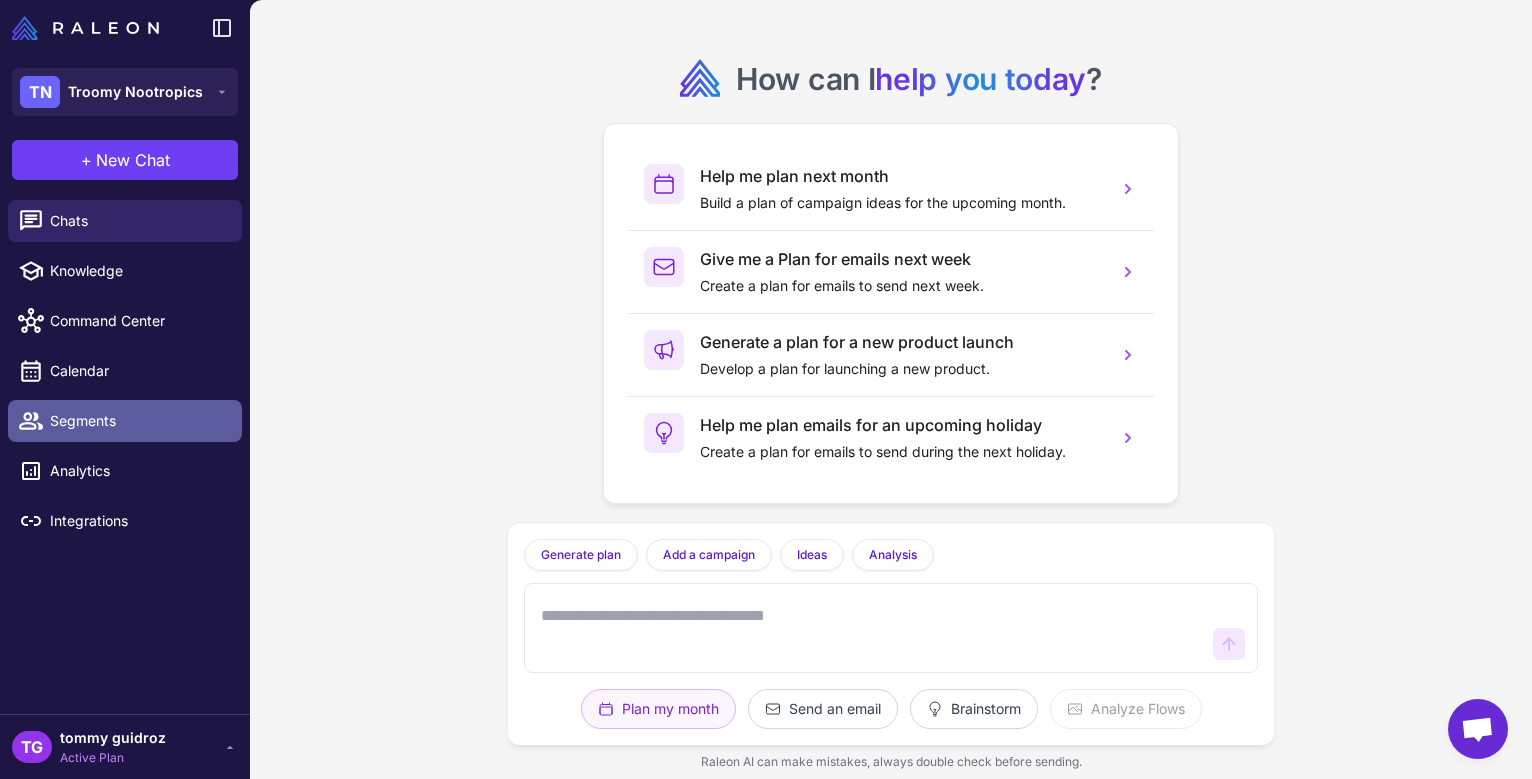 click on "Segments" at bounding box center (138, 421) 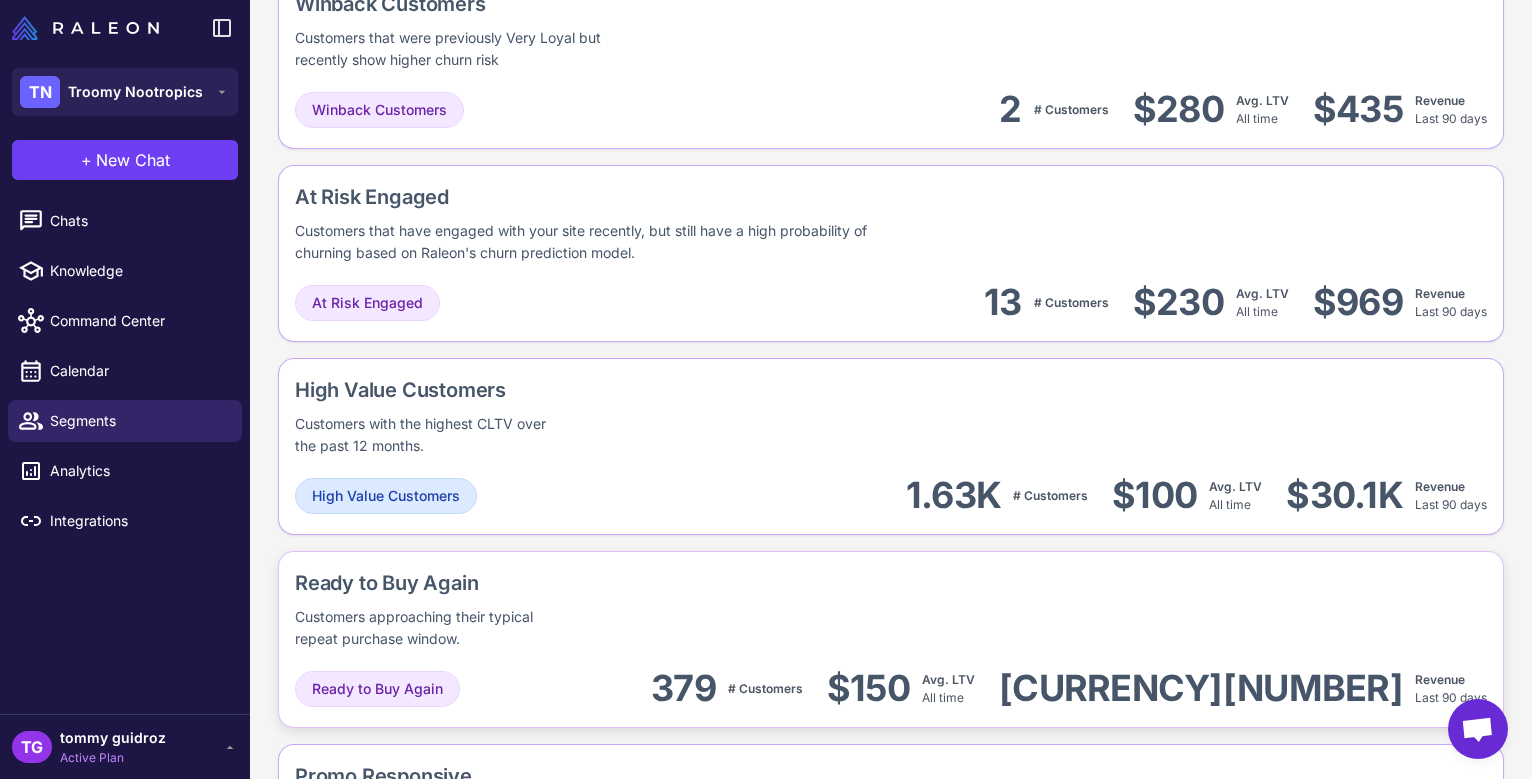 scroll, scrollTop: 1553, scrollLeft: 0, axis: vertical 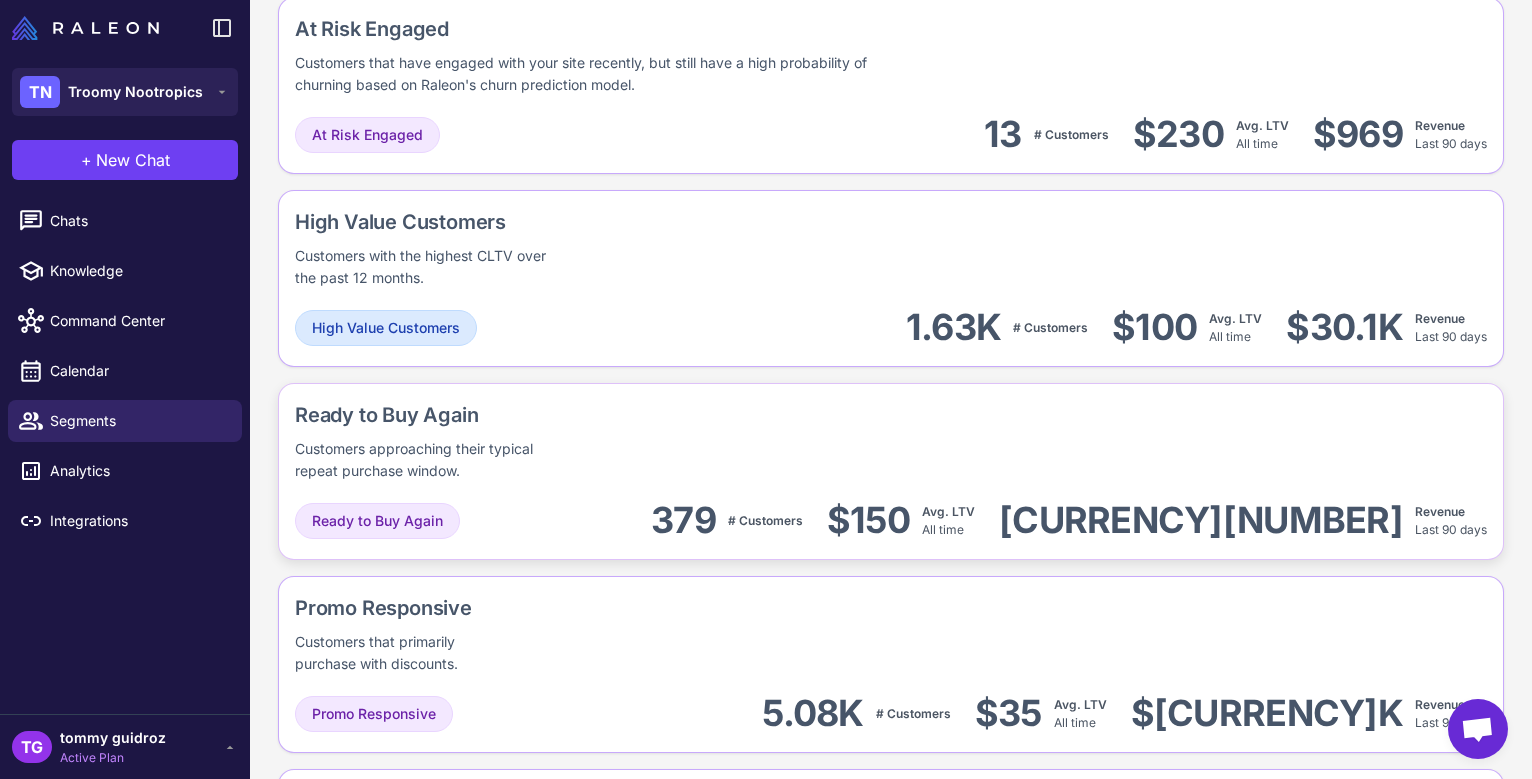 click on "Ready to Buy Again Customers approaching their typical repeat purchase window." at bounding box center (498, 441) 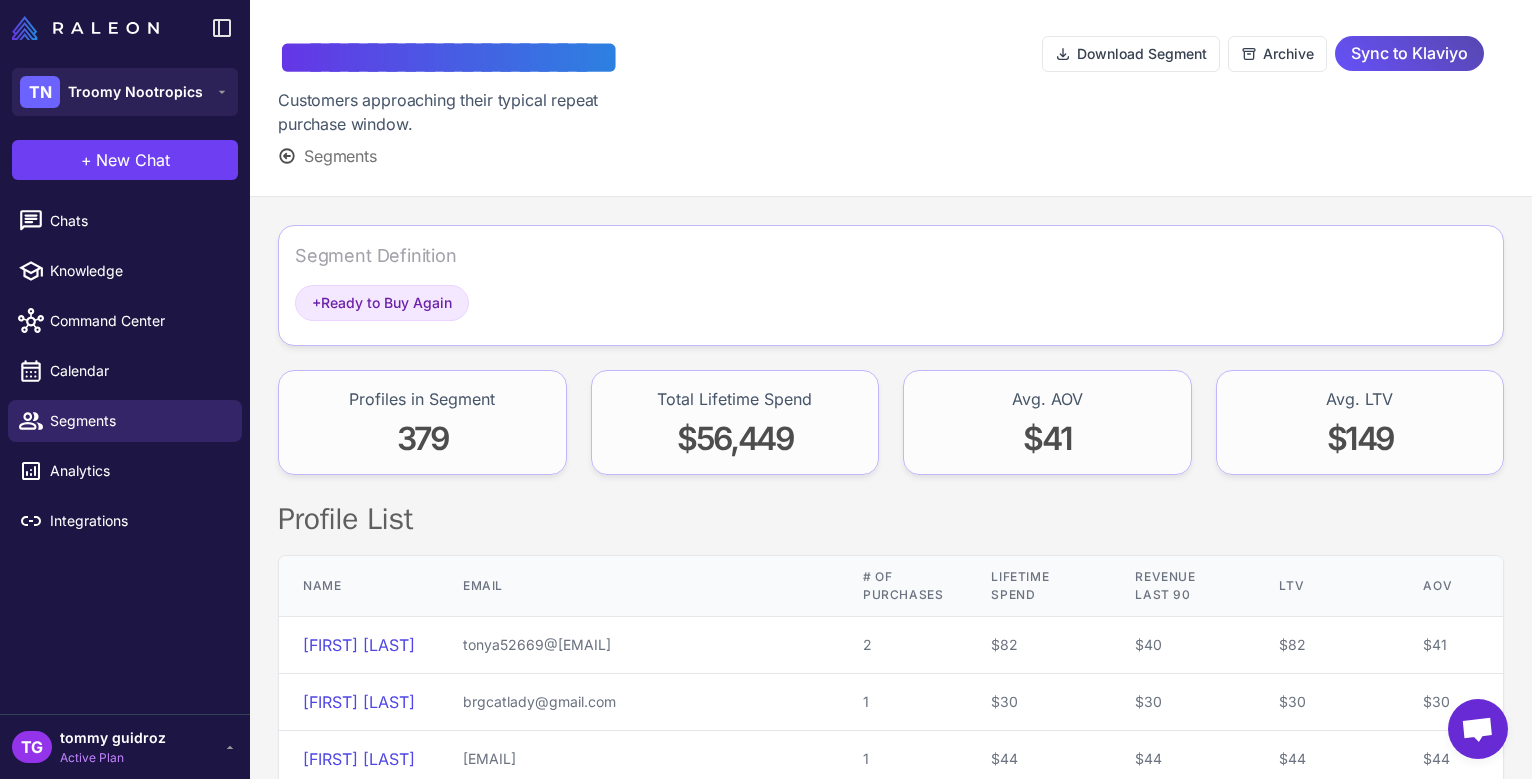 click on "Sync to Klaviyo" at bounding box center [1409, 53] 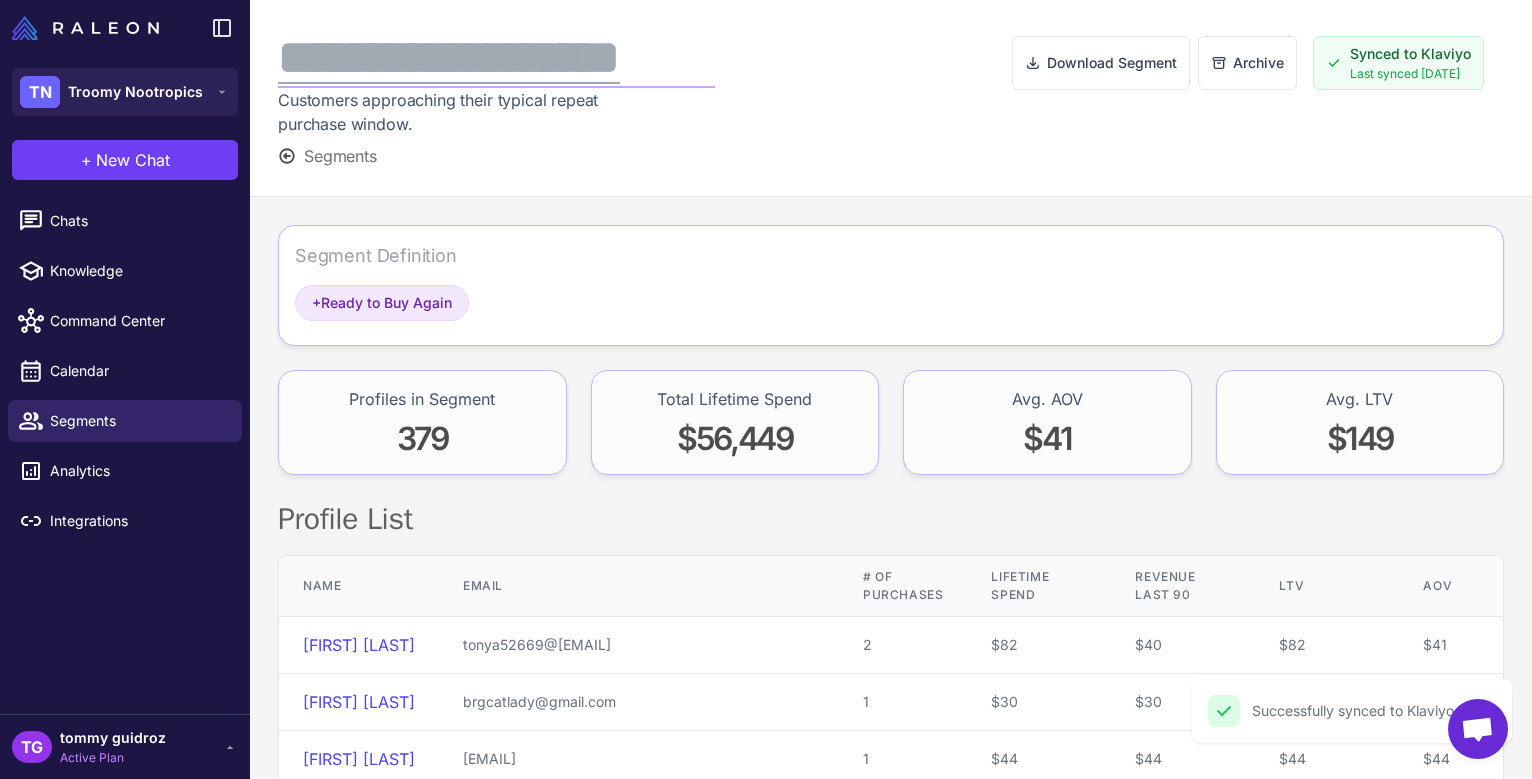 click on "**********" at bounding box center [496, 58] 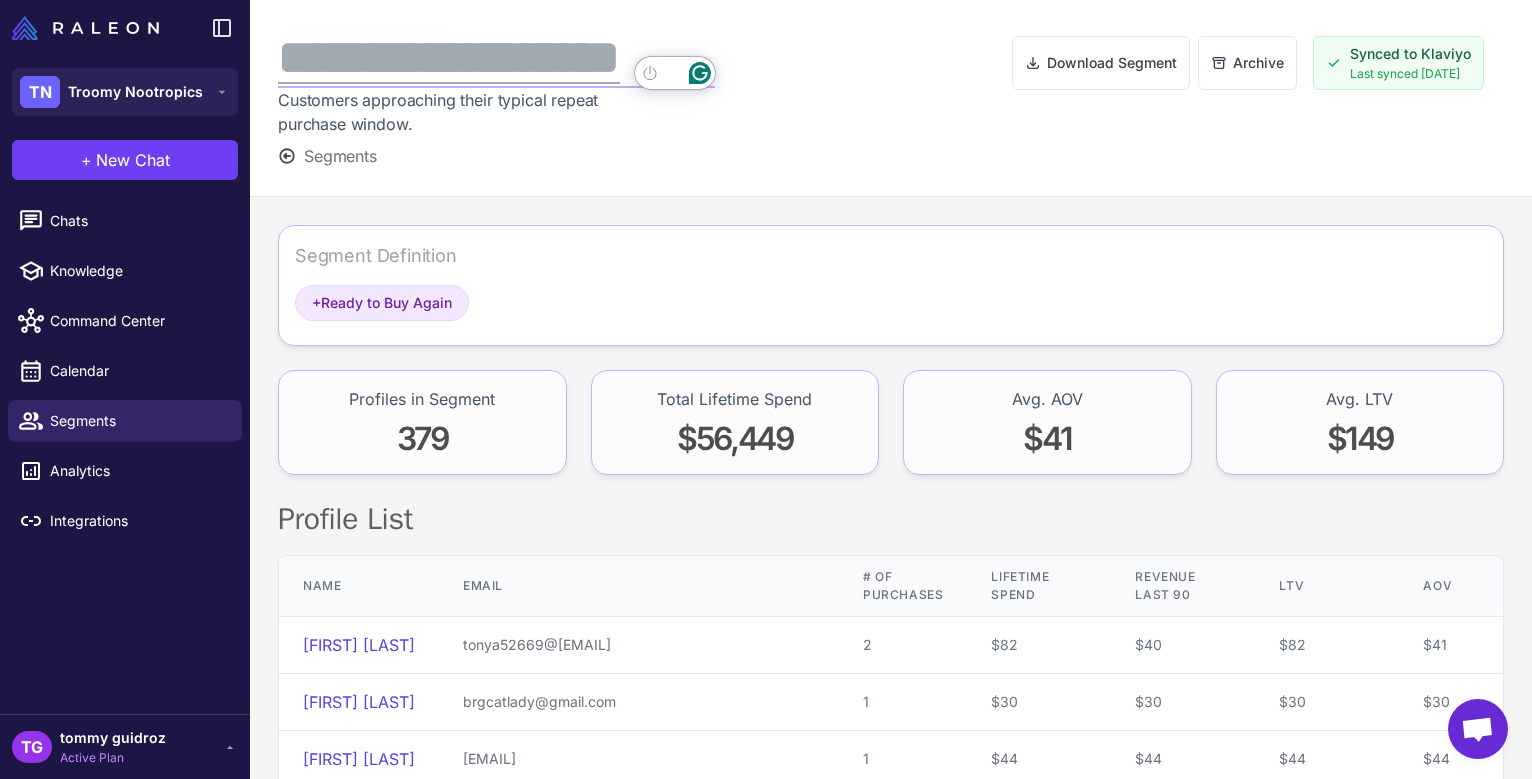 click on "**********" at bounding box center (496, 58) 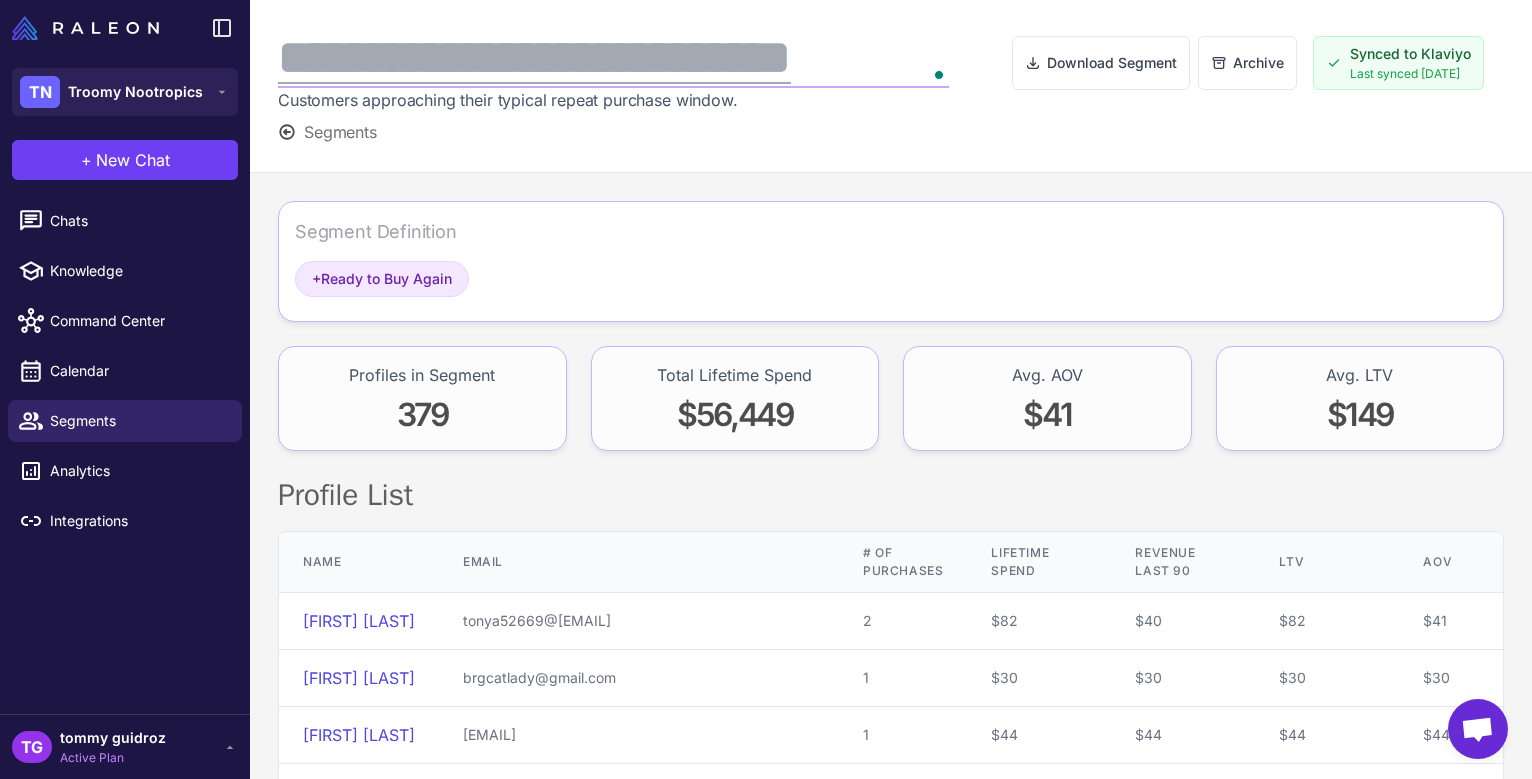 click on "**********" at bounding box center [613, 58] 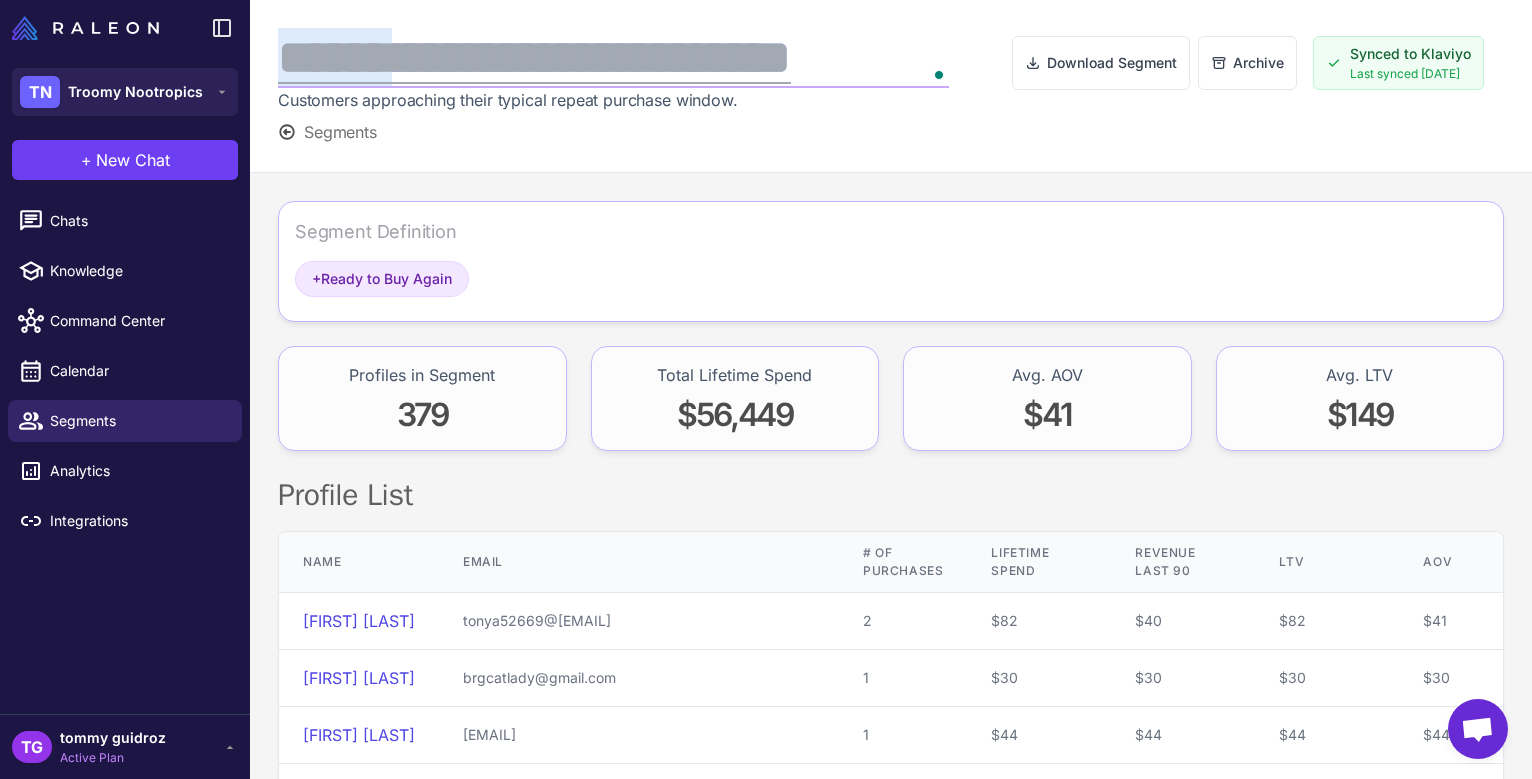 click on "**********" at bounding box center (613, 58) 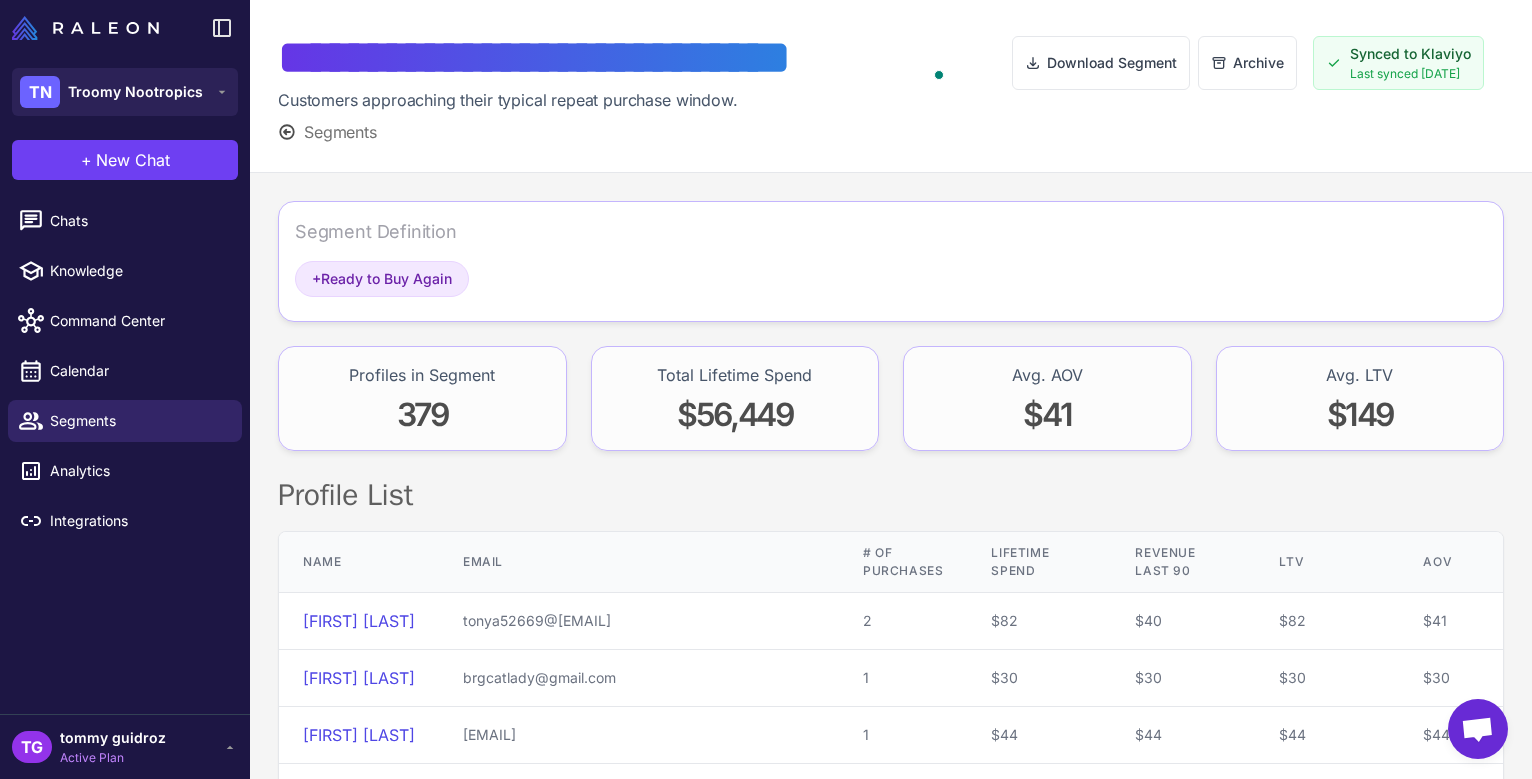 click on "Segment Definition +  Ready to Buy Again Profiles in Segment 379 Total Lifetime Spend $[REDACTED] Avg. AOV $[REDACTED] Avg. LTV $[REDACTED] Profile List   Name  Email # of Purchases  Lifetime Spend  Revenue Last 90  LTV  AOV  Created Date Tonya Brown tonya52669@hotmail.com 2  $[REDACTED] $[REDACTED] $[REDACTED] $[REDACTED] 4/[REDACTED]/[REDACTED] Belinda Glascoff brgcatlady@gmail.com 1  $[REDACTED] $[REDACTED] $[REDACTED] $[REDACTED] 5/[REDACTED]/[REDACTED] Michelle Petrillo michellepetrillo@gmail.com 1  $[REDACTED] $[REDACTED] $[REDACTED] $[REDACTED] 6/[REDACTED]/[REDACTED] Rachel Monaghan brian.t.monaghan@gmail.com 1  $[REDACTED] $[REDACTED] $[REDACTED] $[REDACTED] 7/[REDACTED]/[REDACTED] Wayne Sisson sisson1560@msn.com 1  $[REDACTED] $[REDACTED] $[REDACTED] $[REDACTED] 7/[REDACTED]/[REDACTED] Pam Whitley 1  $[REDACTED] $[REDACTED] $[REDACTED] $[REDACTED] 7/[REDACTED]/[REDACTED] Jericca Hayward Hayward v4bd2x2kwxmpf45chvpeaofm3lw24@scs.tiktokw.us 1  $[REDACTED] $[REDACTED] $[REDACTED] $[REDACTED] 7/[REDACTED]/[REDACTED] Lynette Thweatt althweatt@yahoo.com 1  $[REDACTED] $[REDACTED] $[REDACTED] $[REDACTED] 7/[REDACTED]/[REDACTED] Daniel P Phelan dpphelan@gmail.com 1  $[REDACTED] $[REDACTED] $[REDACTED] $[REDACTED] 7/[REDACTED]/[REDACTED] ClintA Moser clint.moser@icloud.com 1  $[REDACTED] $[REDACTED] $[REDACTED] $[REDACTED] 7/[REDACTED]/[REDACTED]  Showing  1  to  10  of  379  profile results   Previous   Next" 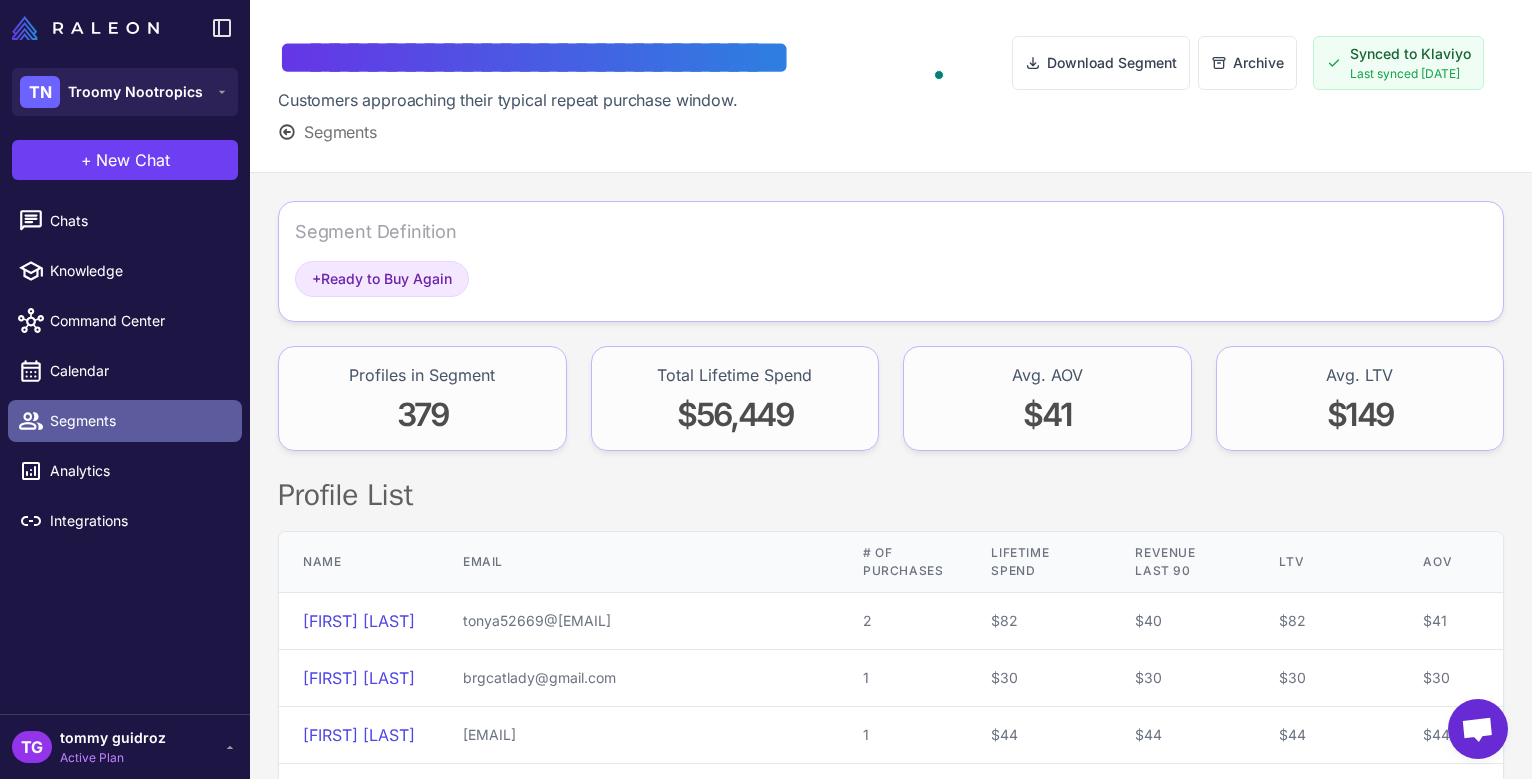 click on "Segments" at bounding box center (138, 421) 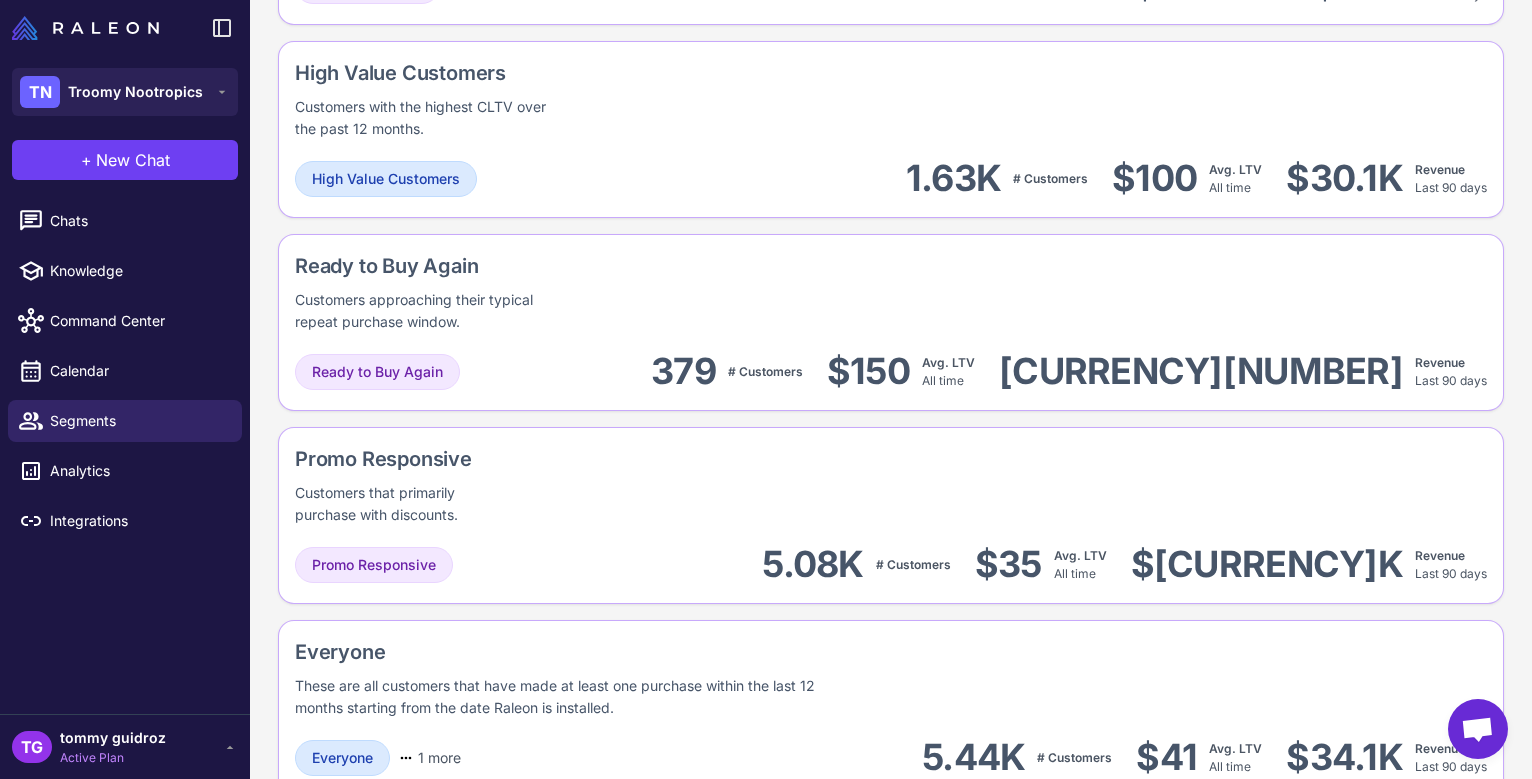 scroll, scrollTop: 1740, scrollLeft: 0, axis: vertical 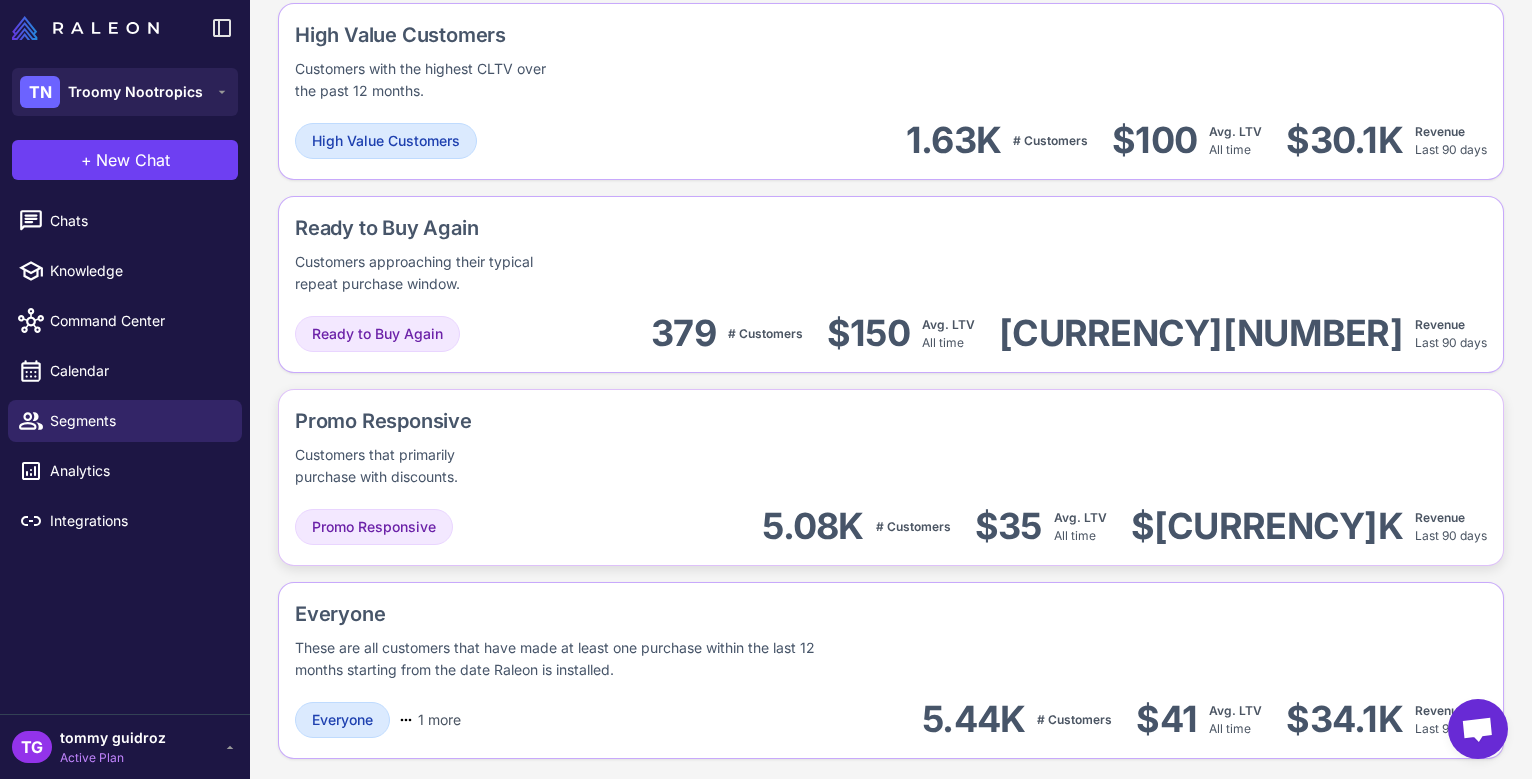 click on "Promo Responsive" at bounding box center [458, 421] 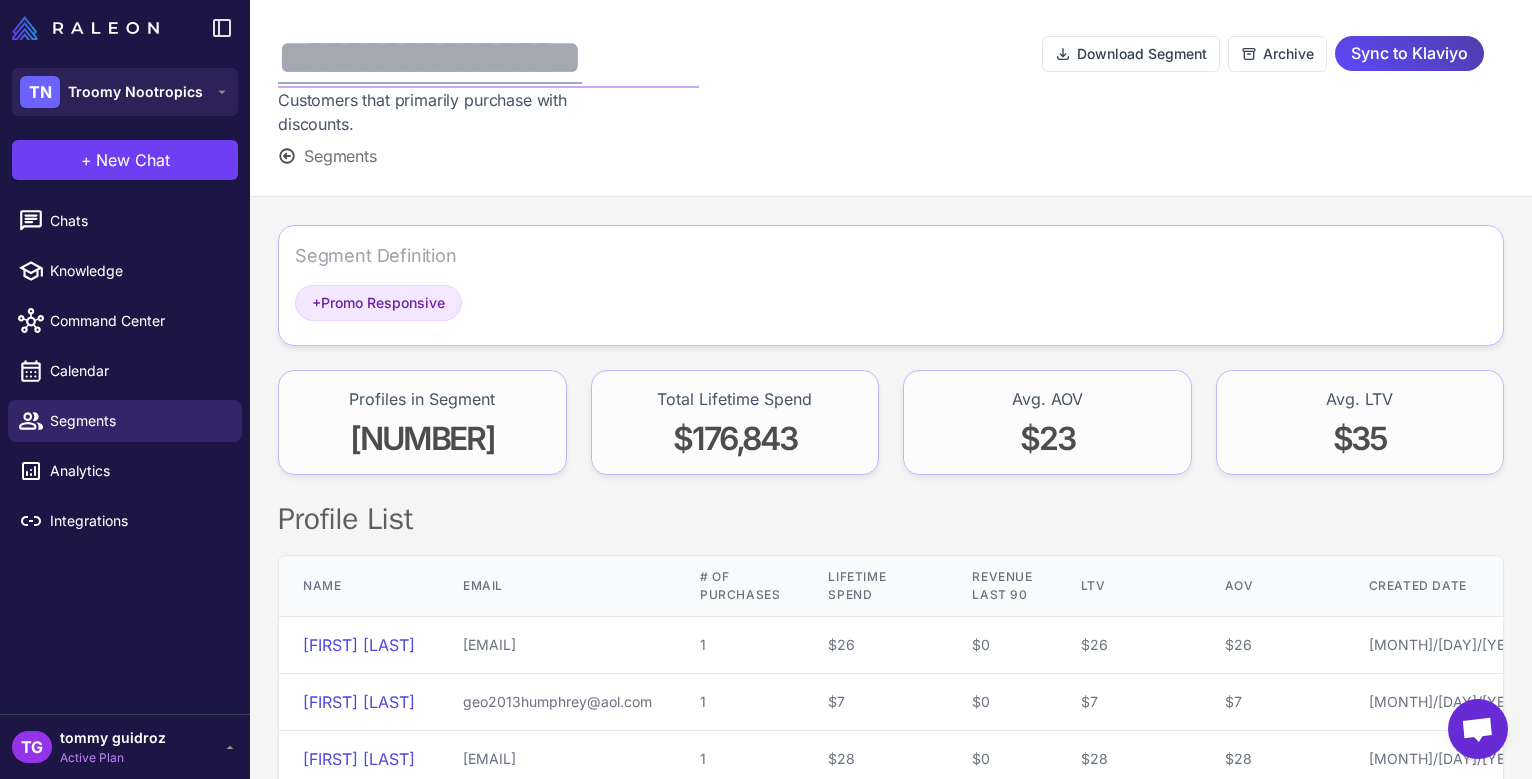 click on "**********" at bounding box center [488, 58] 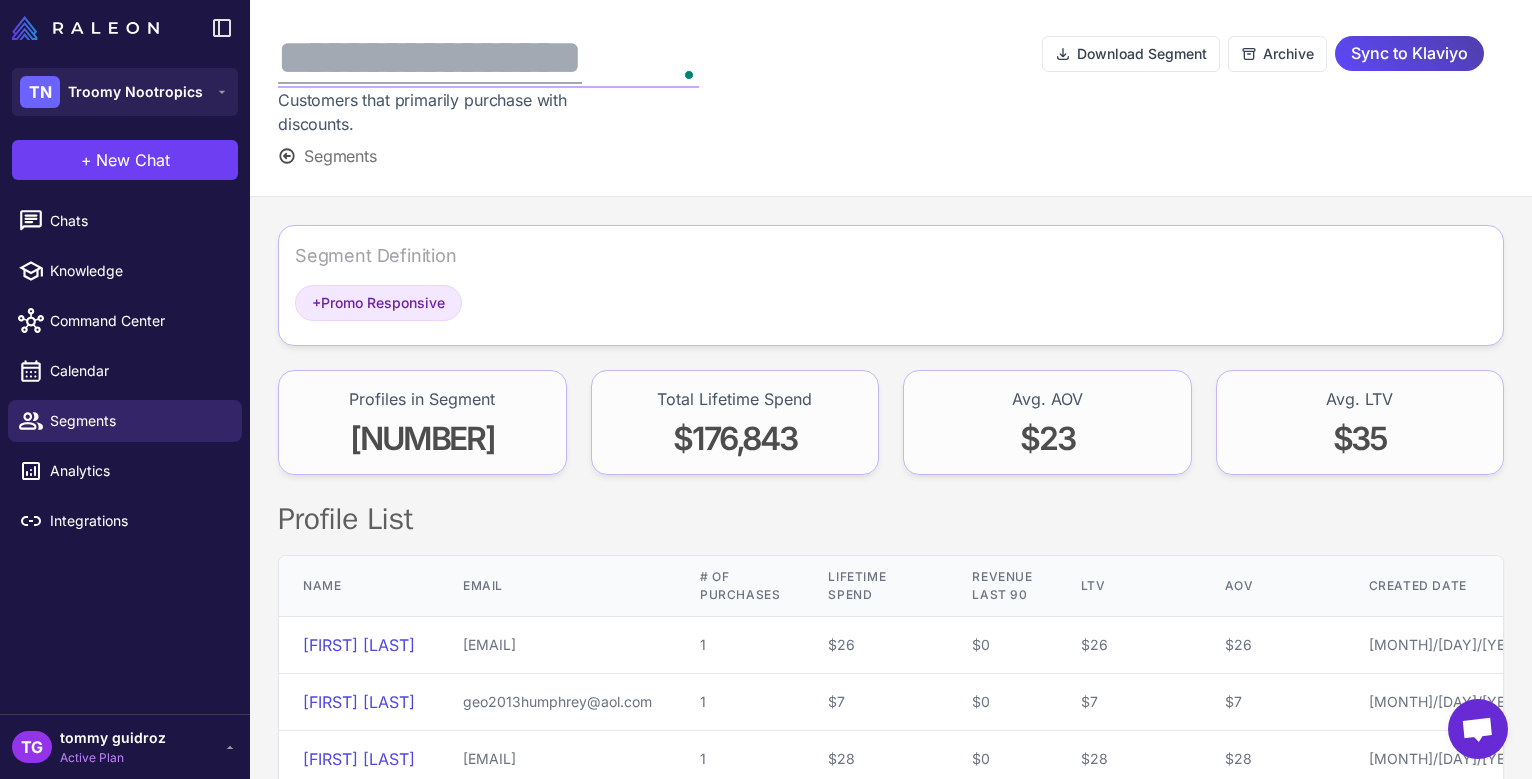click on "**********" at bounding box center [488, 58] 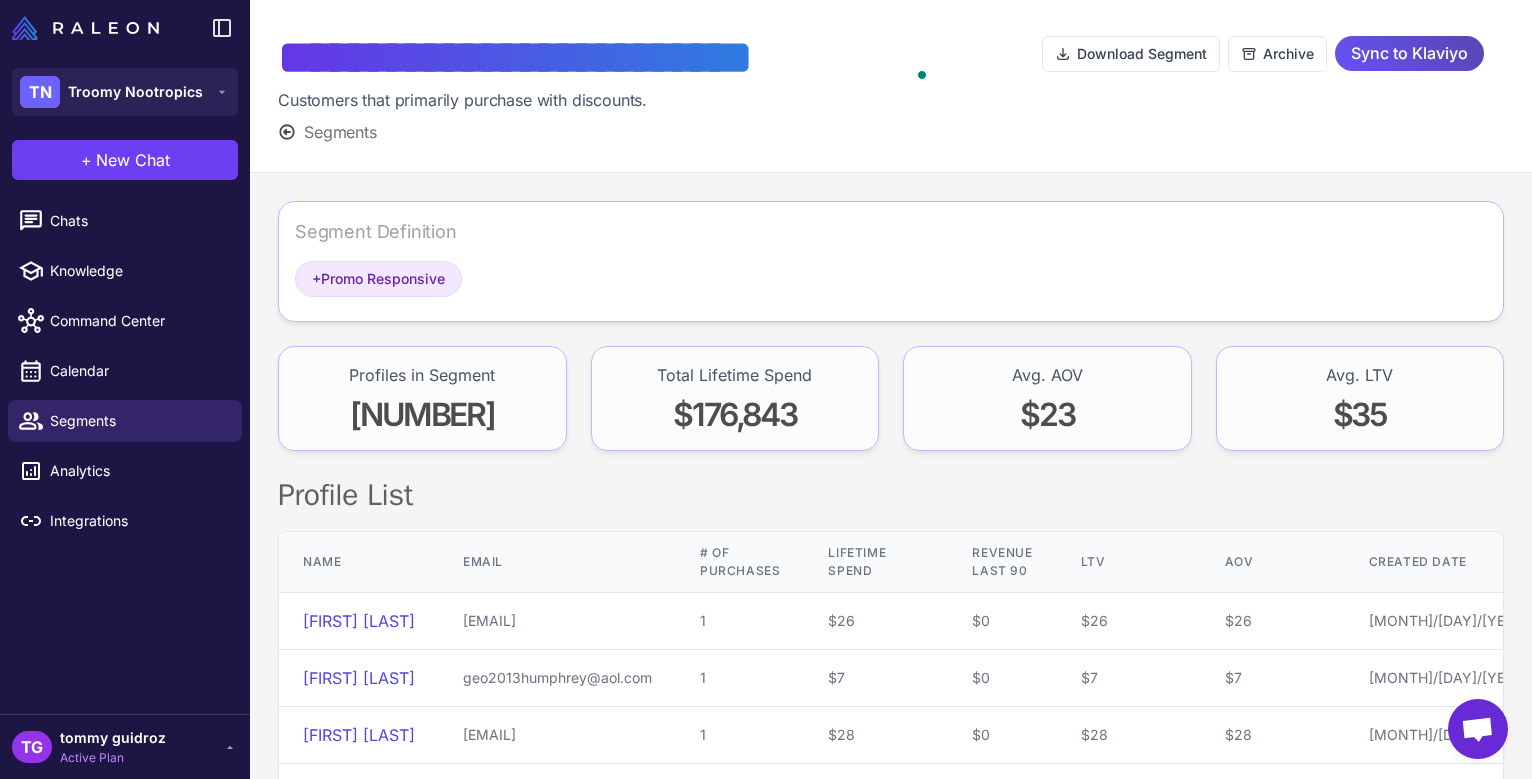 click on "Sync to Klaviyo" at bounding box center [1409, 53] 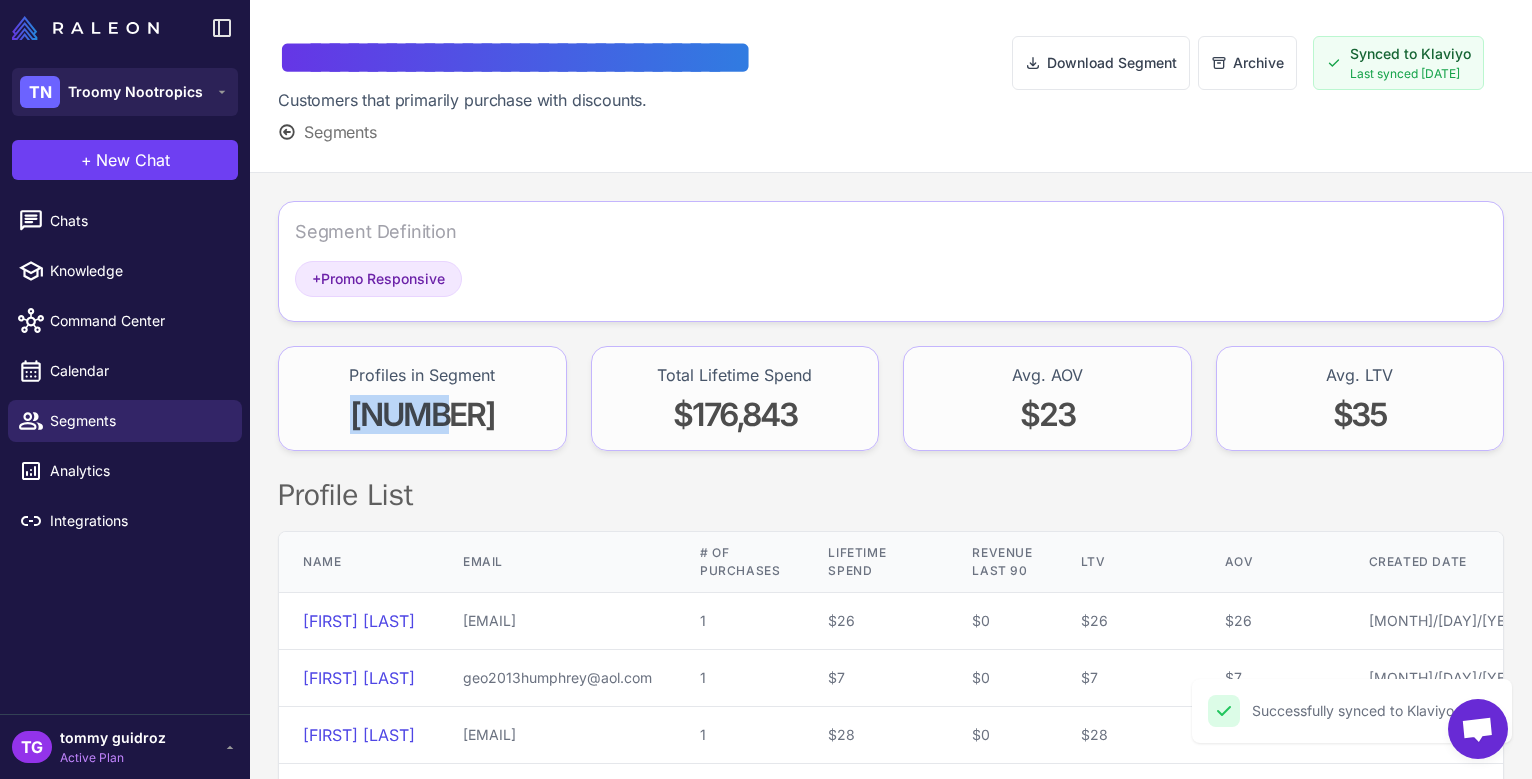 drag, startPoint x: 384, startPoint y: 419, endPoint x: 526, endPoint y: 418, distance: 142.00352 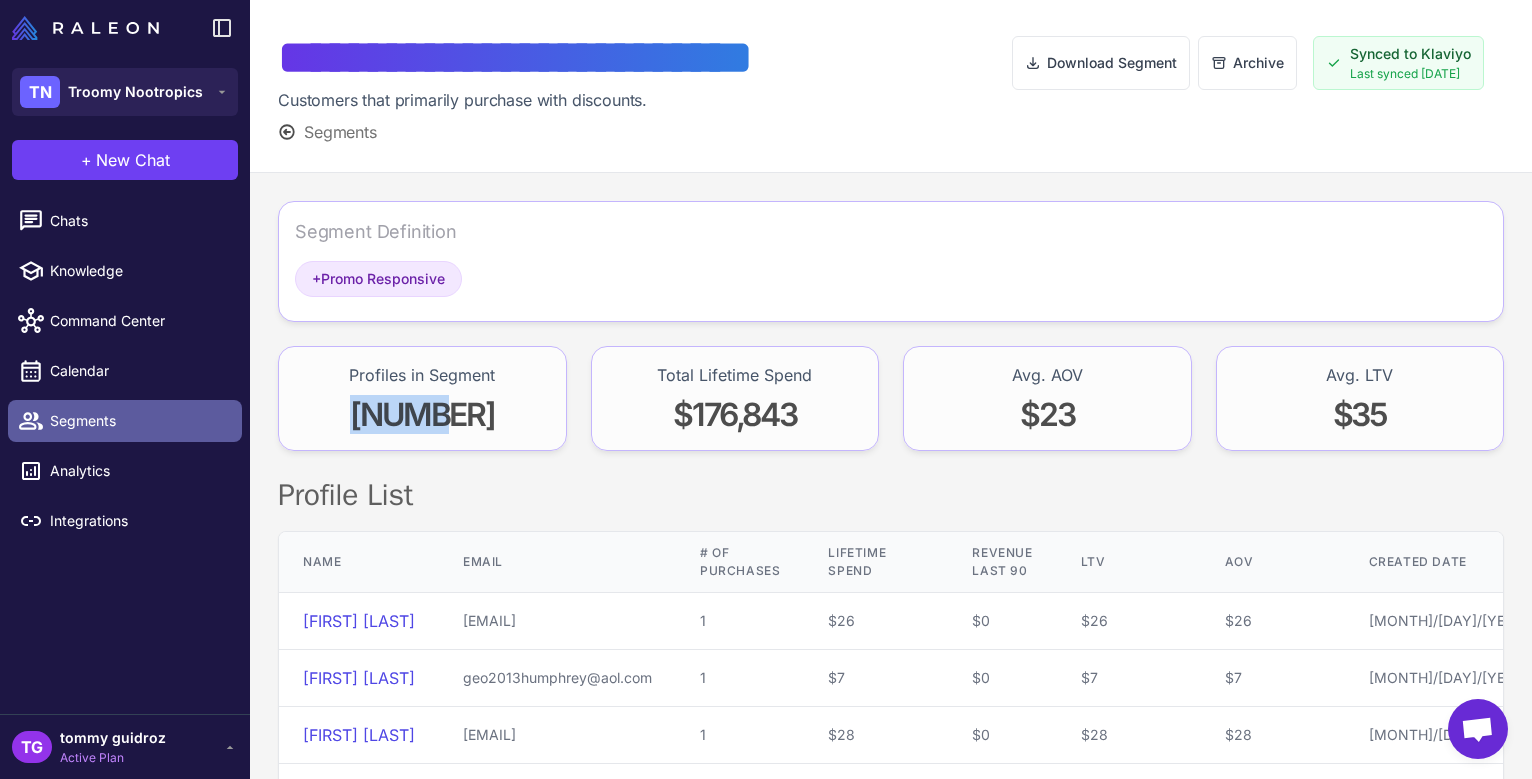 click on "Segments" at bounding box center (138, 421) 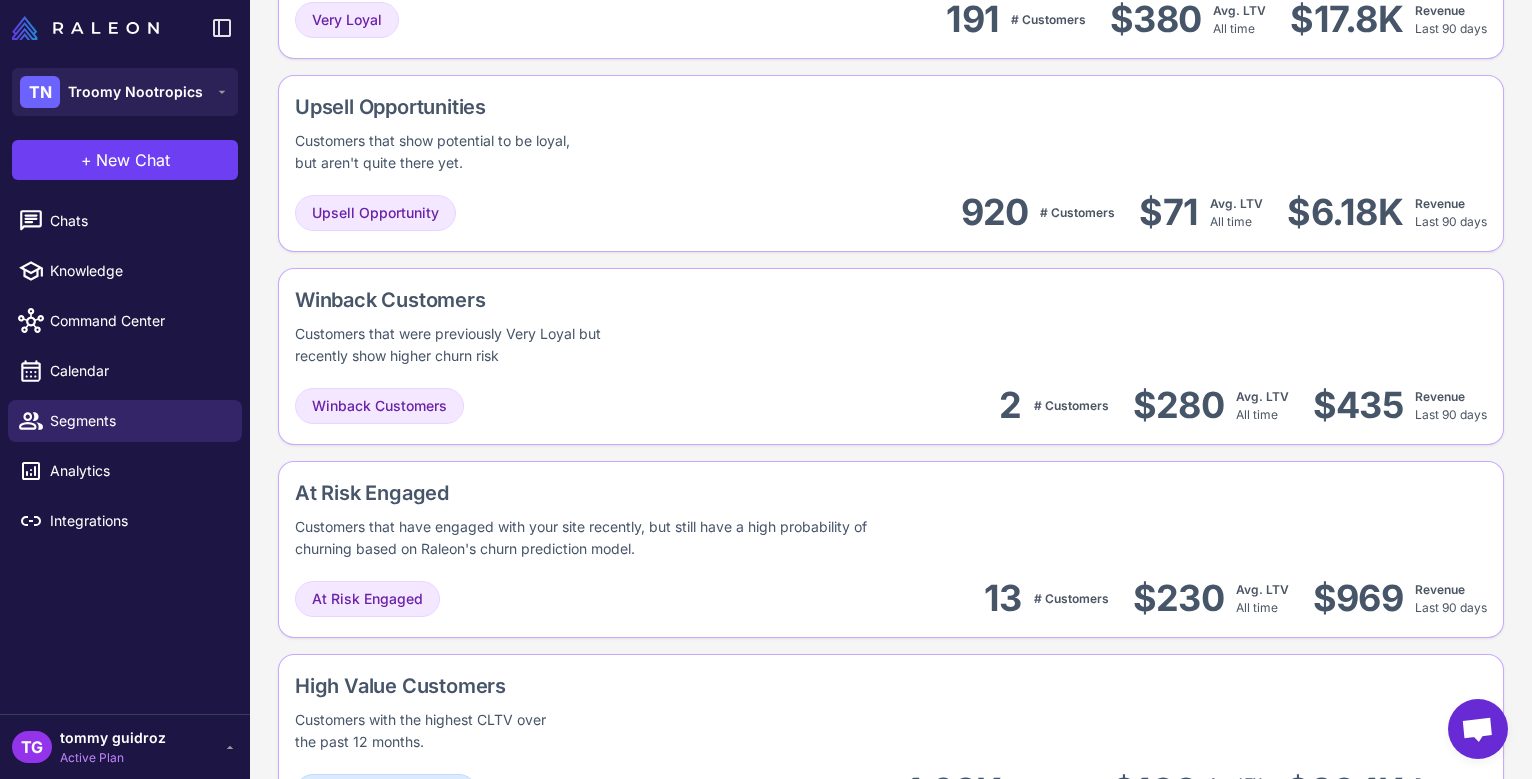 scroll, scrollTop: 1034, scrollLeft: 0, axis: vertical 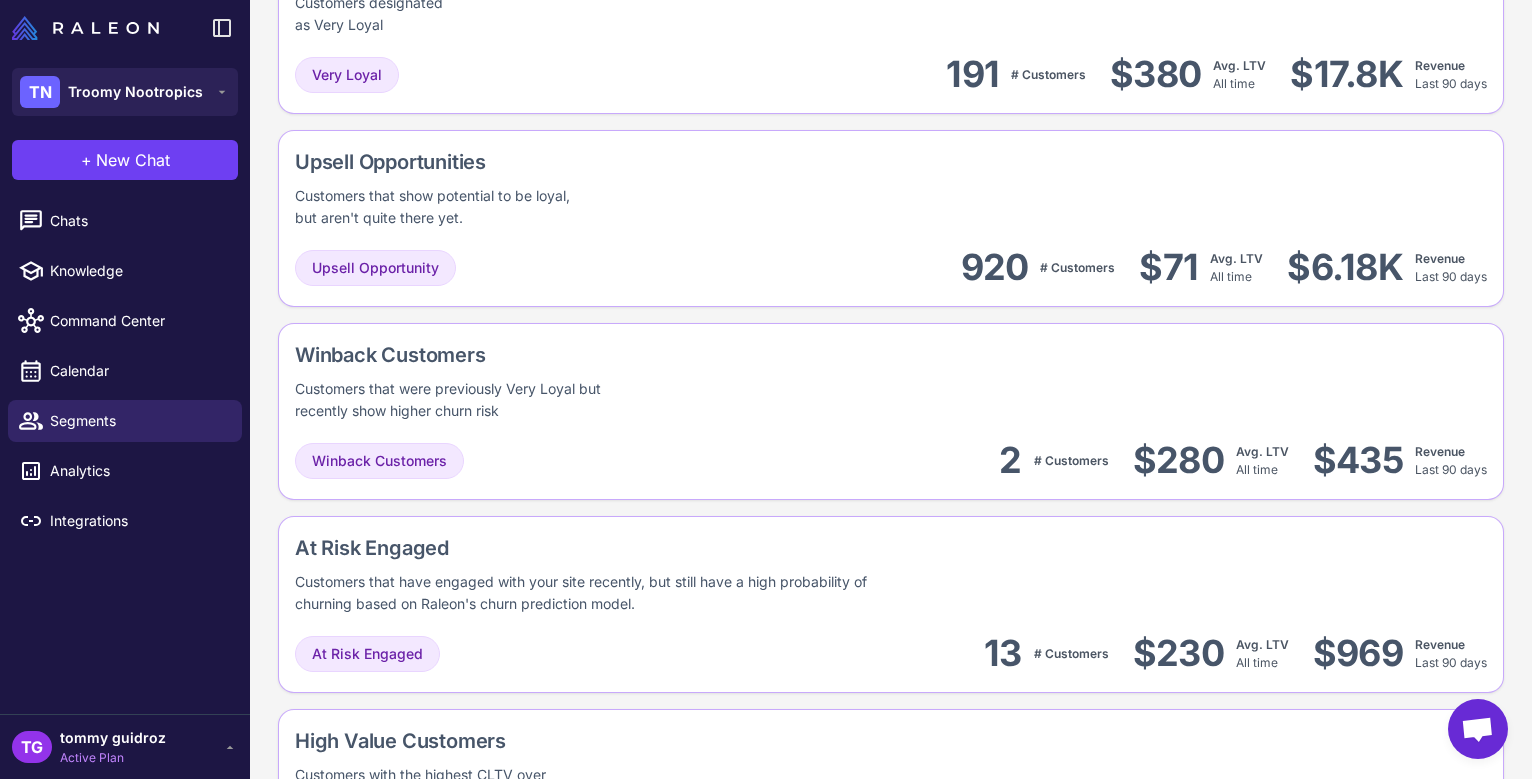 click on "TN Troomy Nootropics" at bounding box center (125, 92) 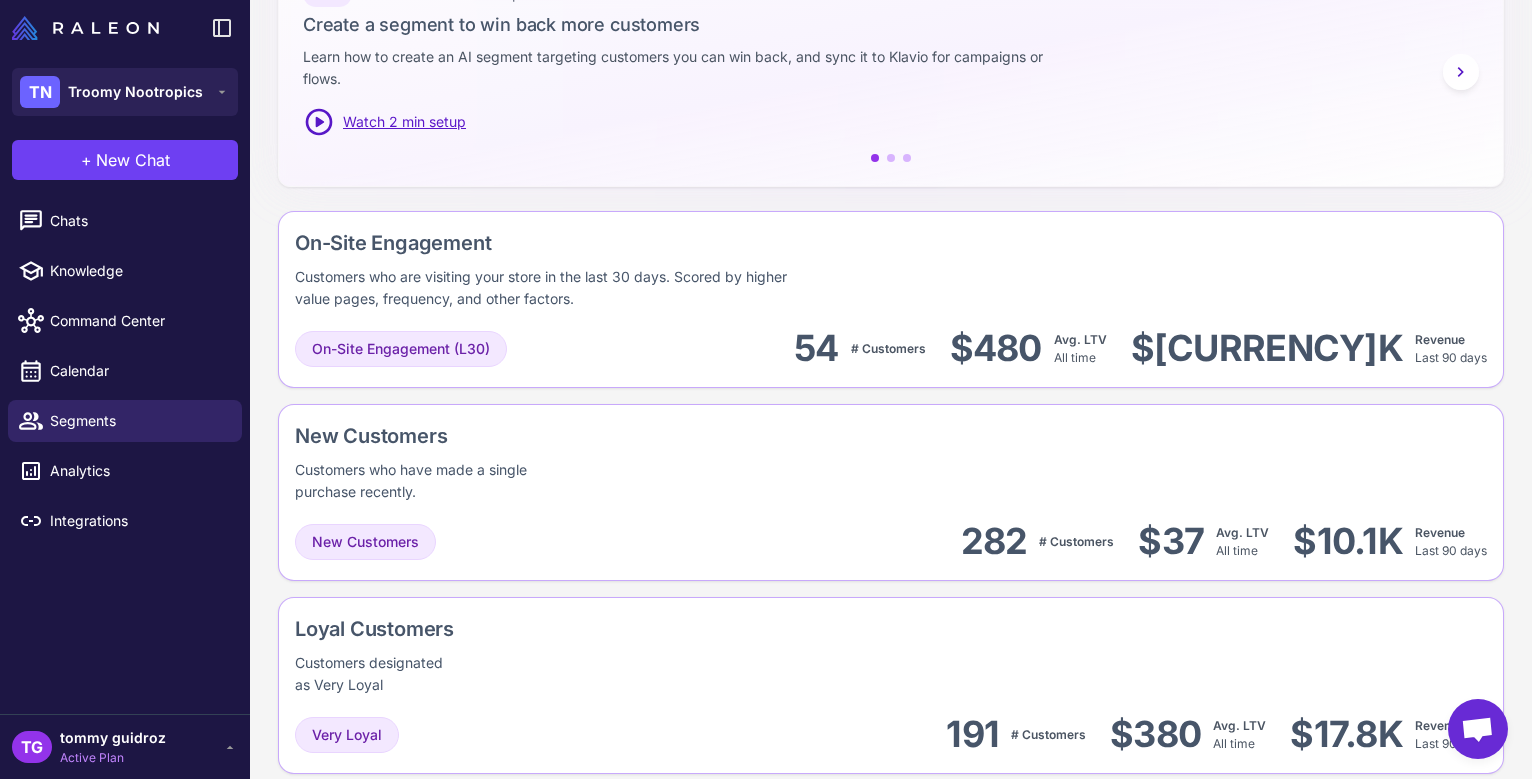 scroll, scrollTop: 382, scrollLeft: 0, axis: vertical 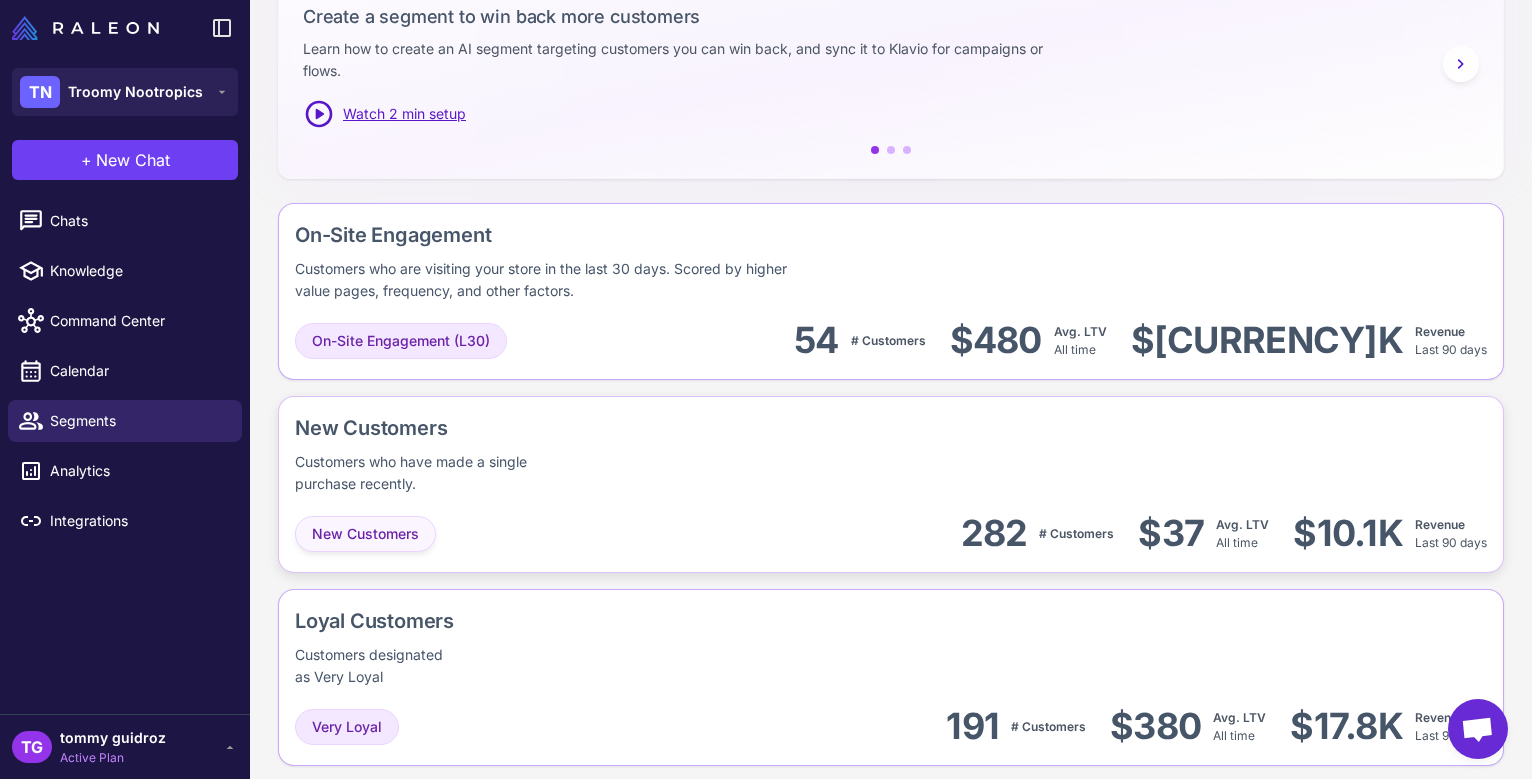 click on "New Customers" at bounding box center [365, 534] 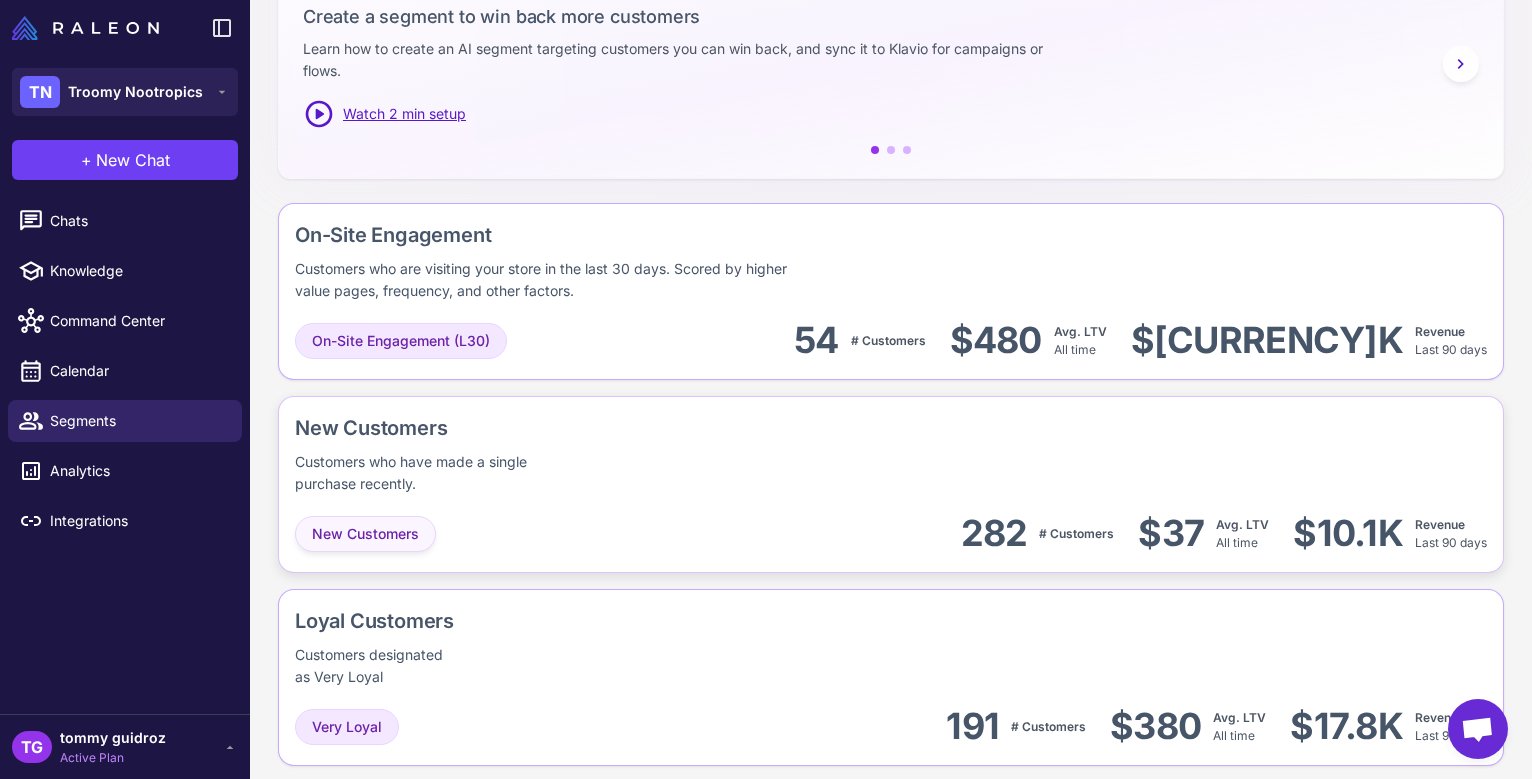 click on "New Customers" at bounding box center [365, 534] 